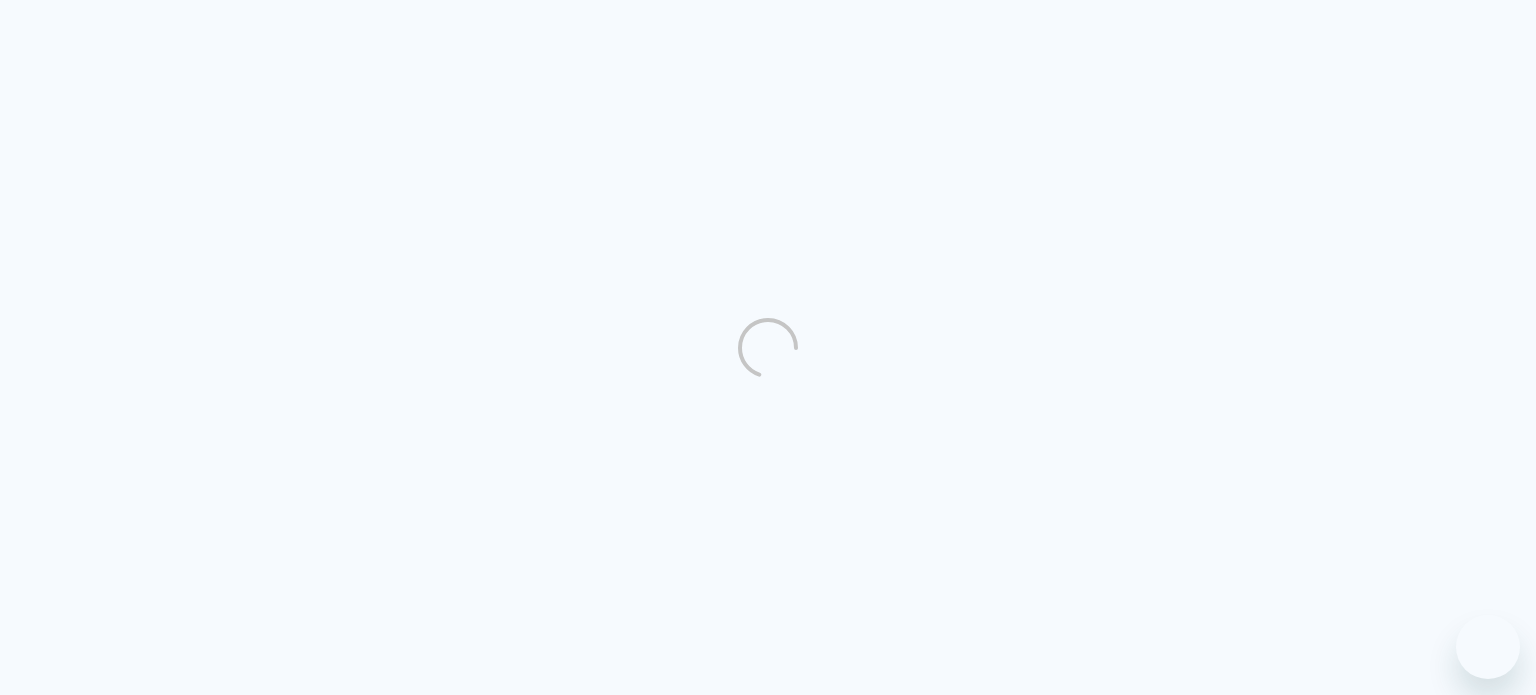 scroll, scrollTop: 0, scrollLeft: 0, axis: both 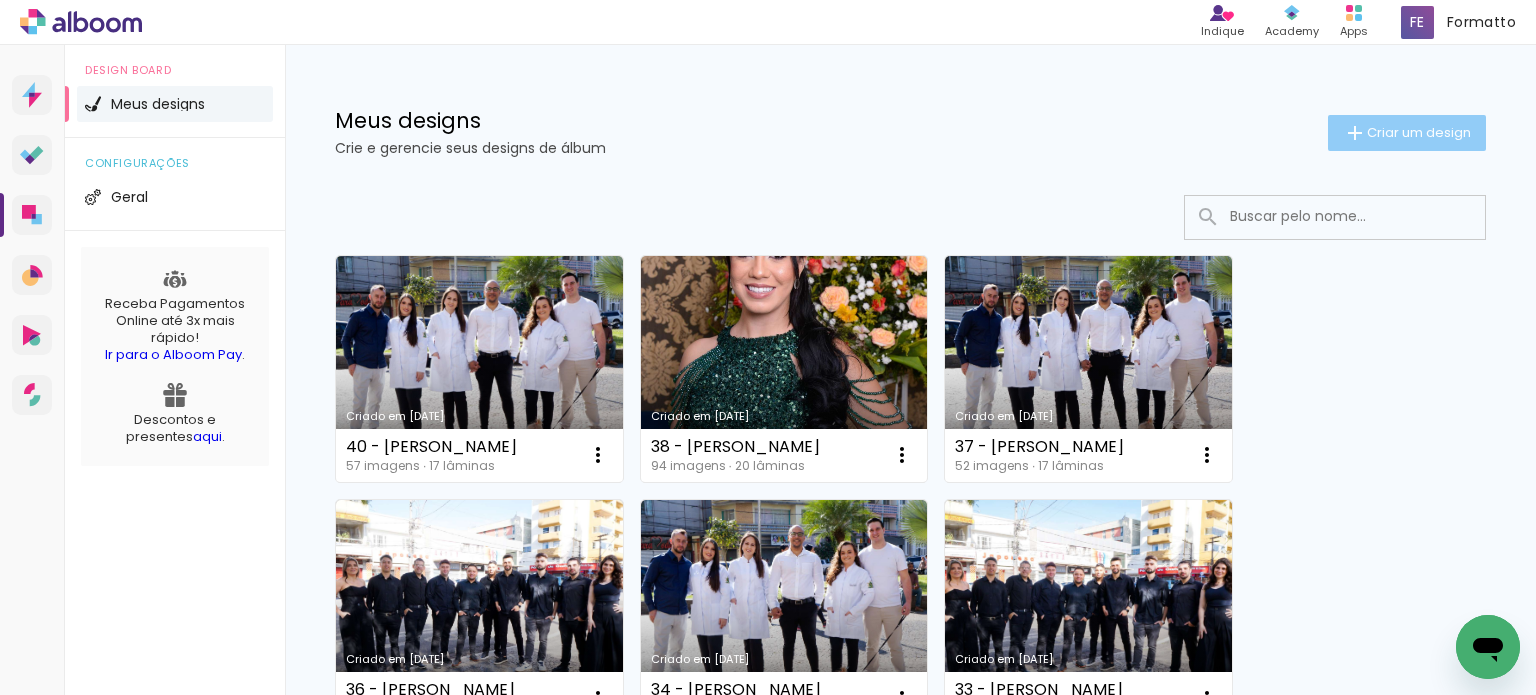 click on "Criar um design" 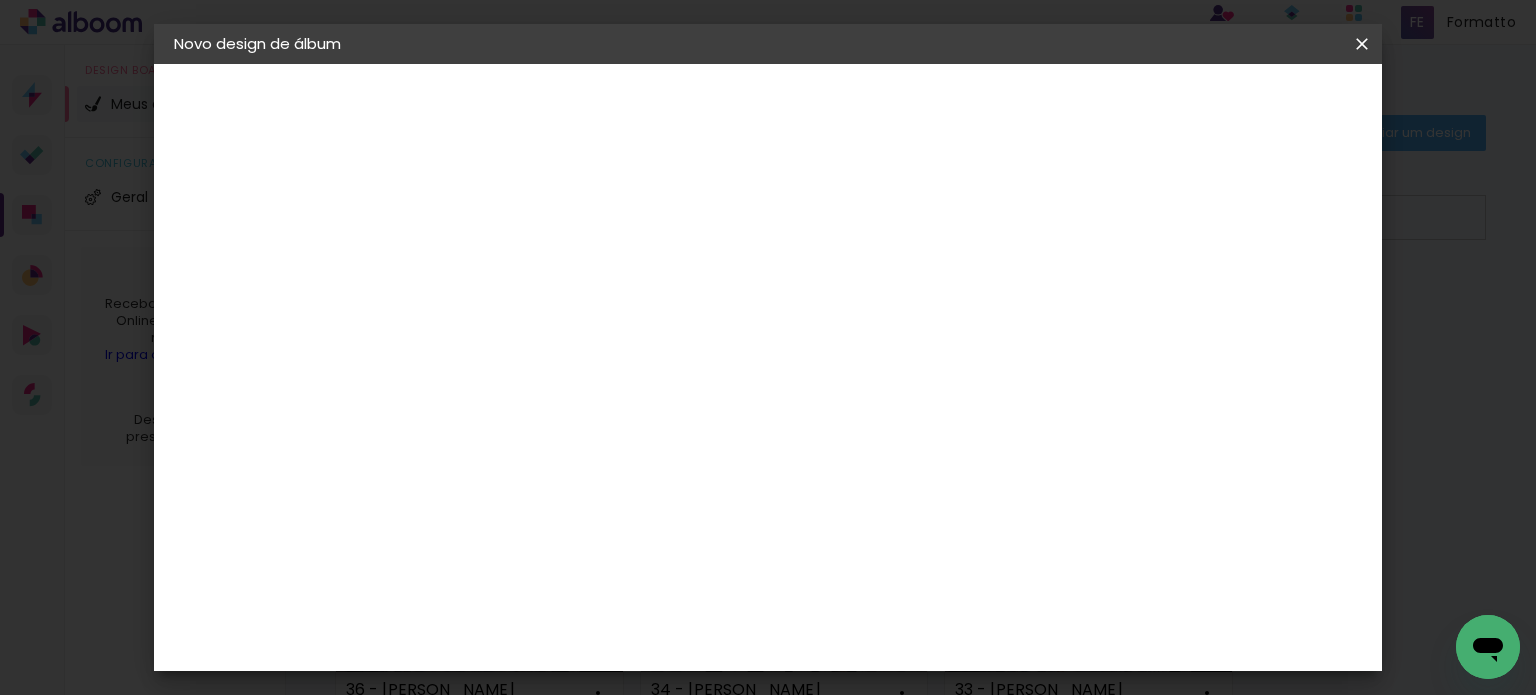 click at bounding box center (501, 268) 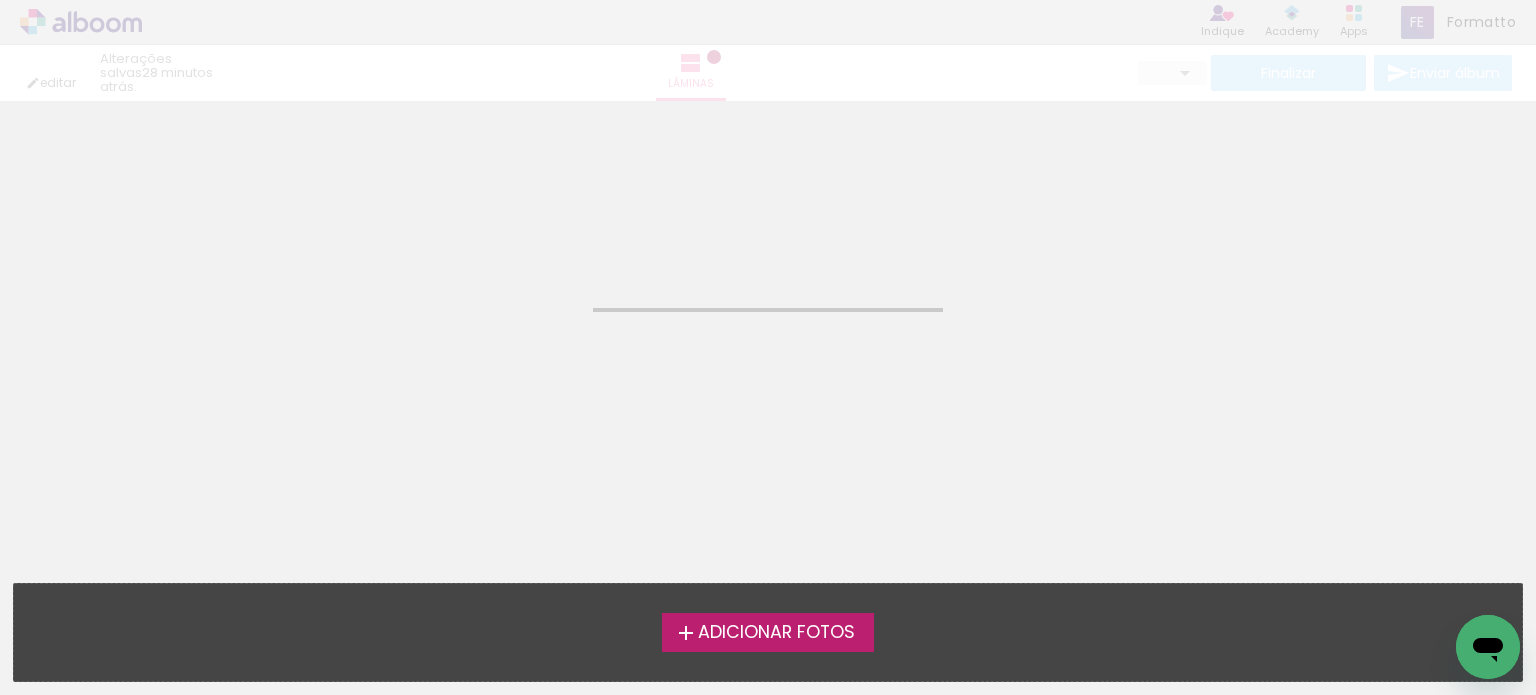 click on "Adicionar Fotos" at bounding box center [776, 633] 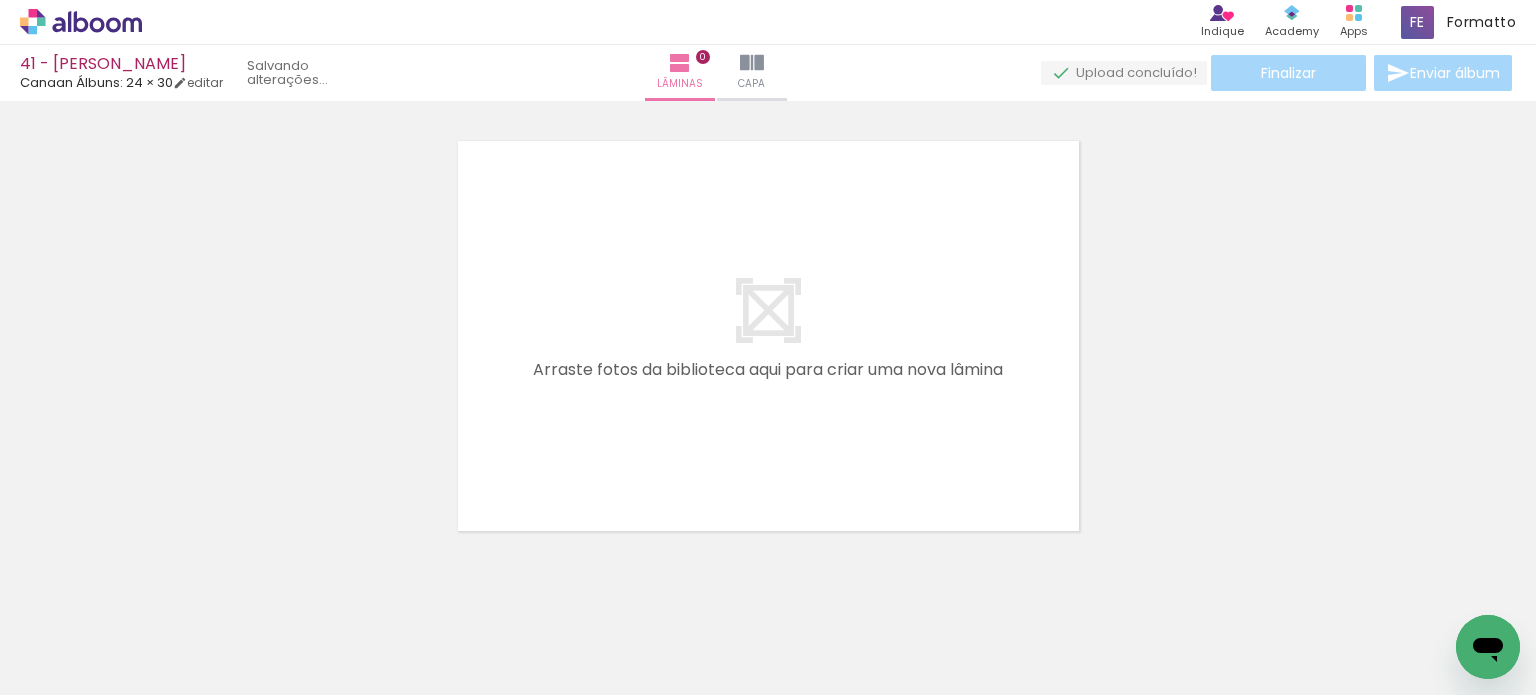 scroll, scrollTop: 25, scrollLeft: 0, axis: vertical 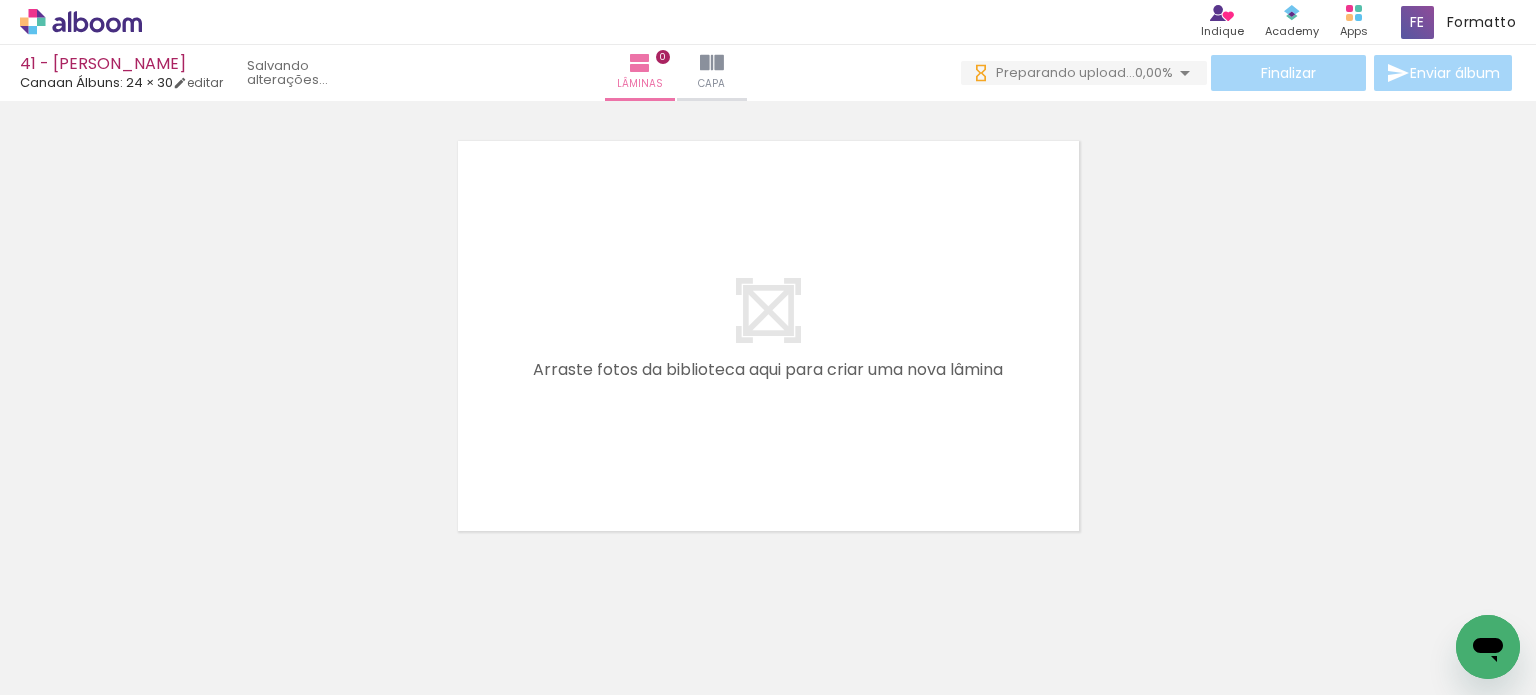 click on "Adicionar
Fotos" at bounding box center (71, 668) 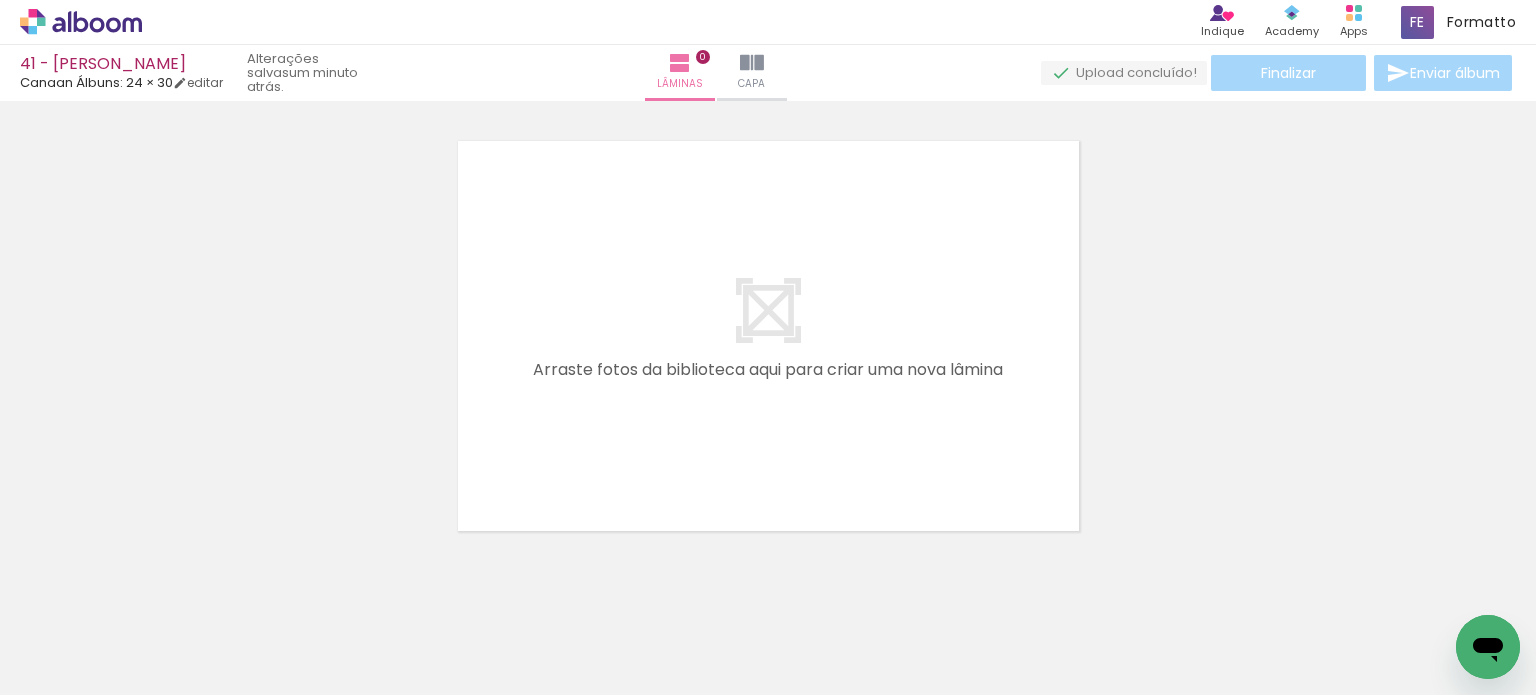 scroll, scrollTop: 0, scrollLeft: 7217, axis: horizontal 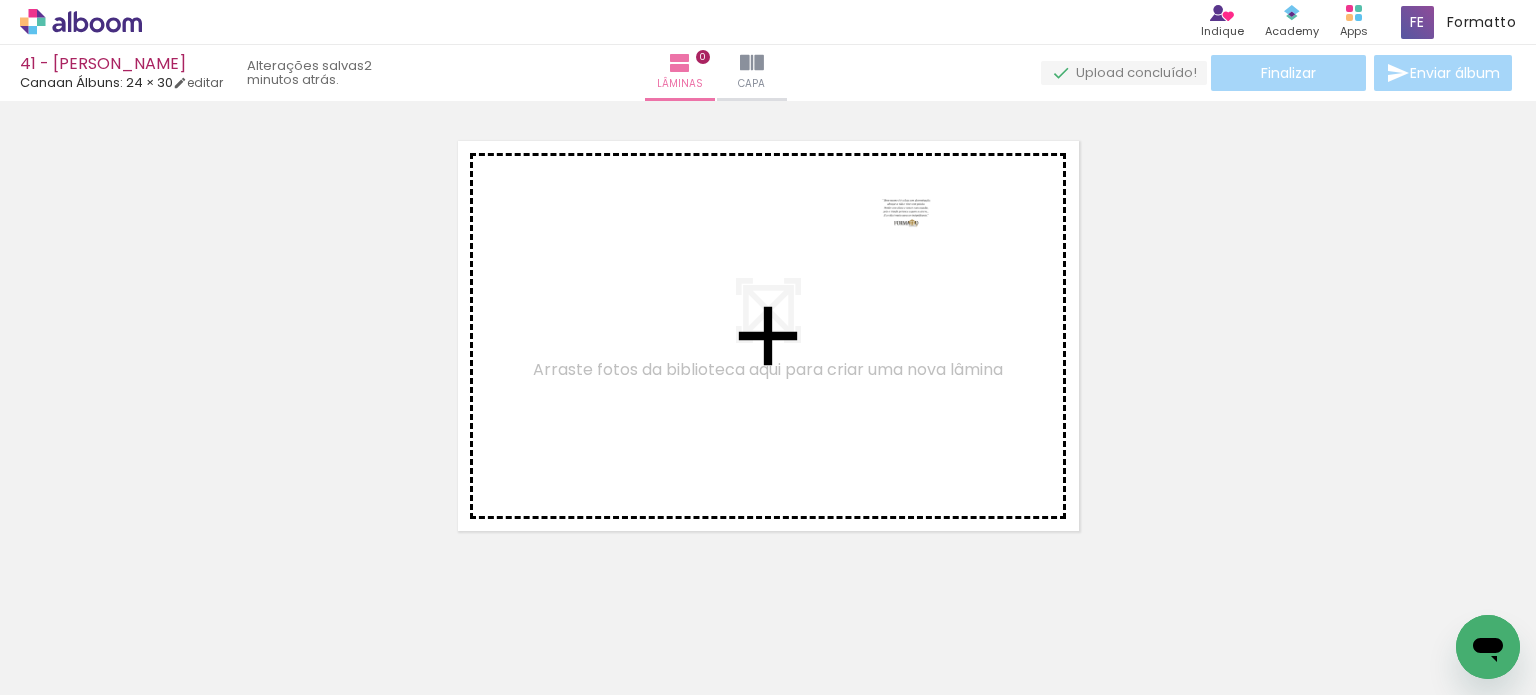 drag, startPoint x: 1461, startPoint y: 613, endPoint x: 923, endPoint y: 250, distance: 649.0092 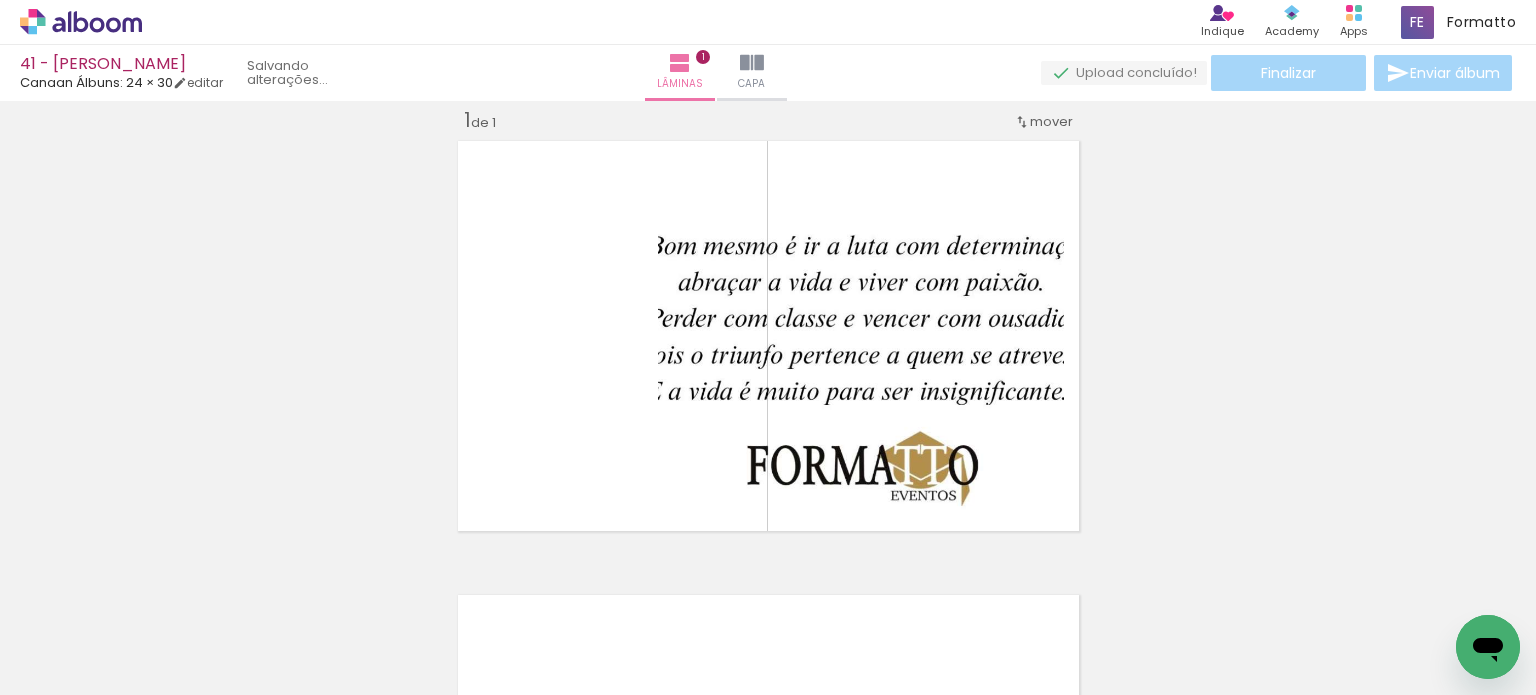 scroll, scrollTop: 25, scrollLeft: 0, axis: vertical 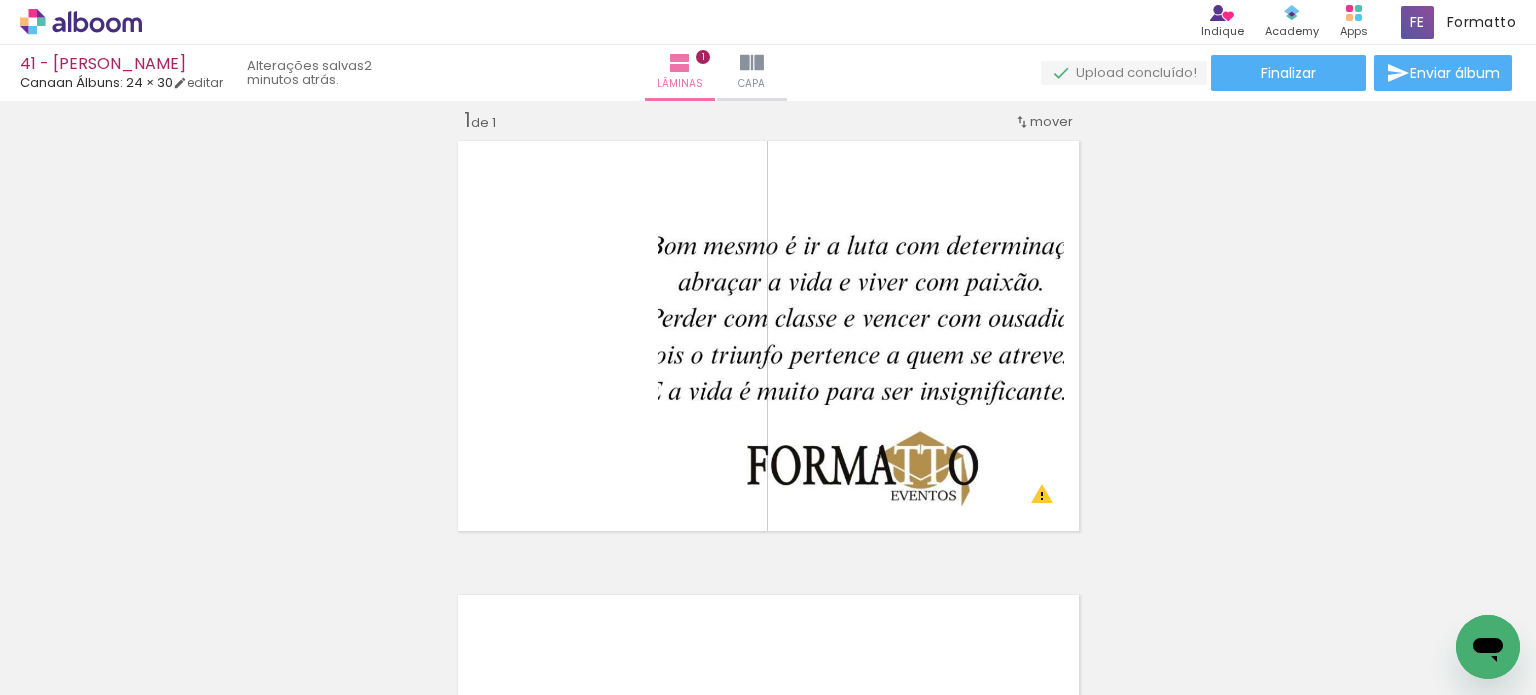 click 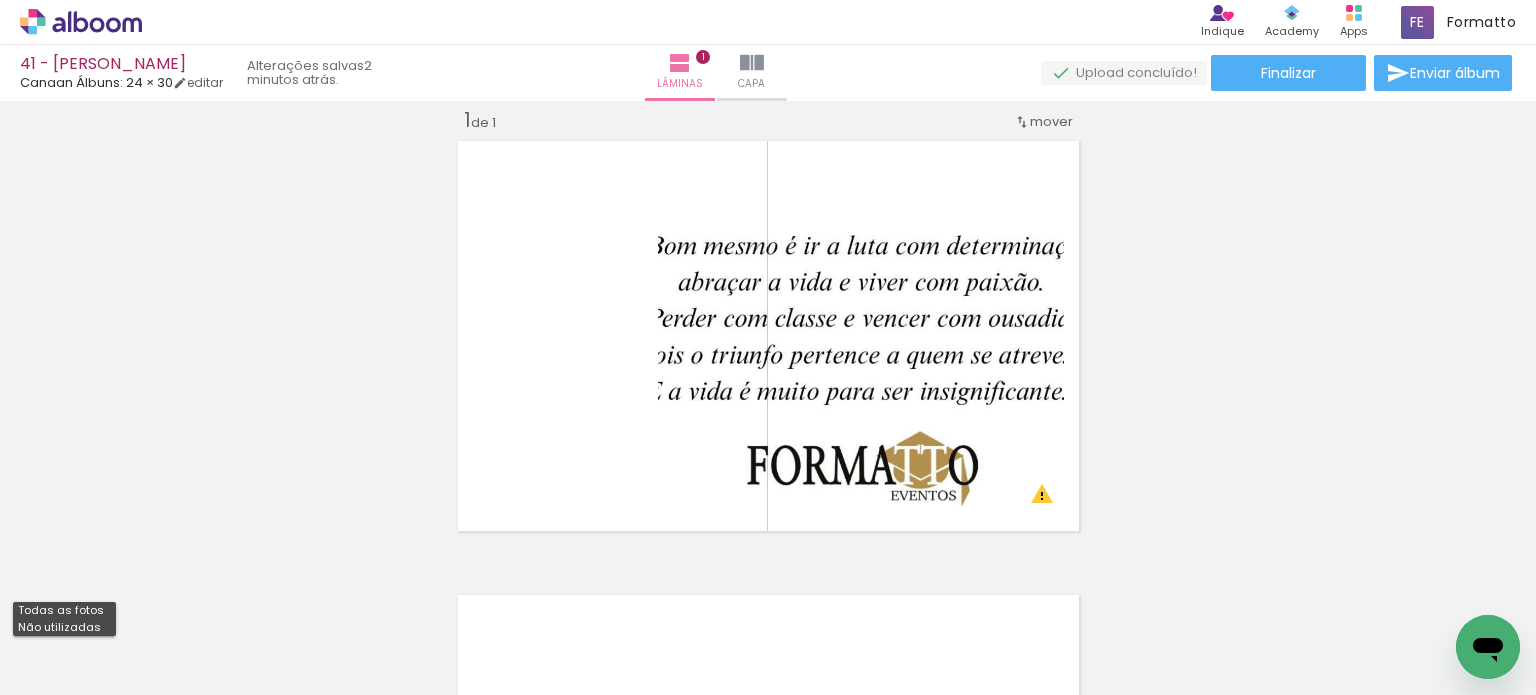 click on "Não utilizadas" at bounding box center (0, 0) 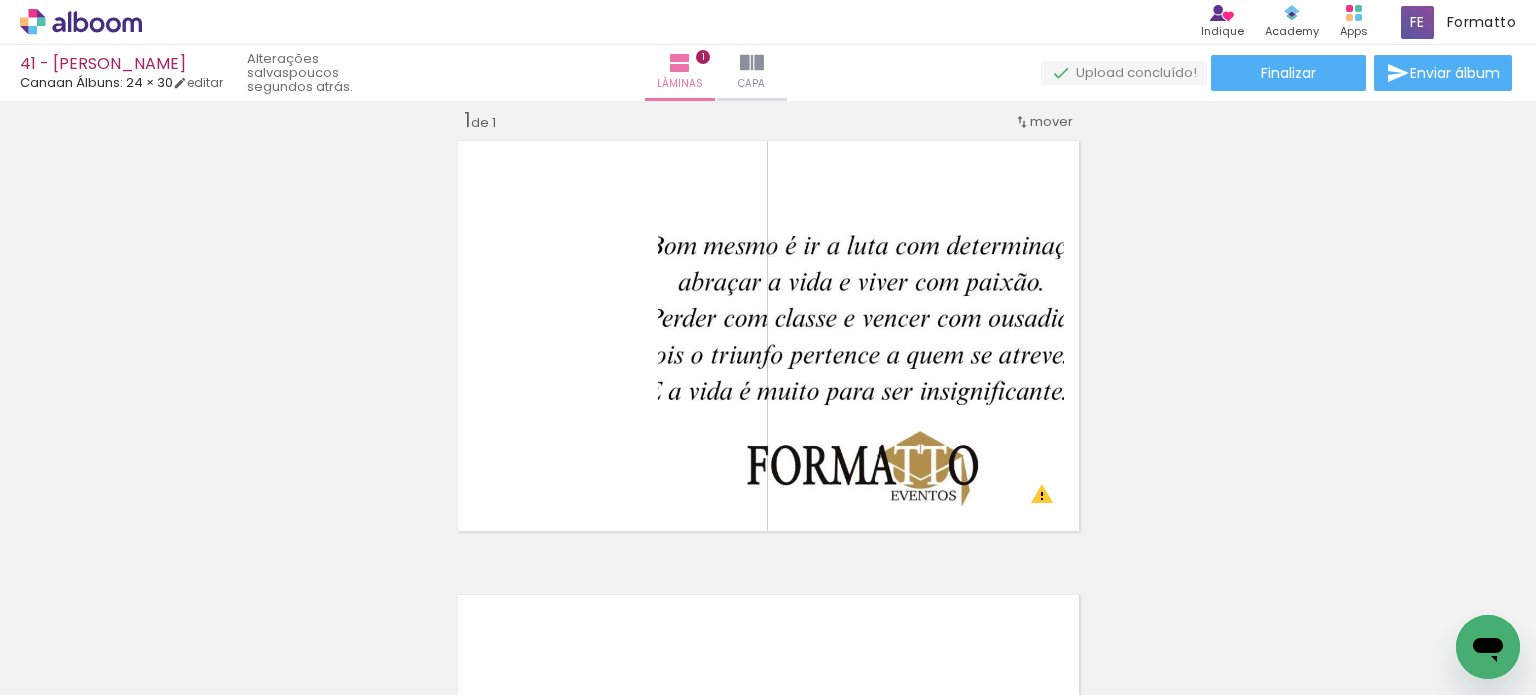 scroll, scrollTop: 0, scrollLeft: 3652, axis: horizontal 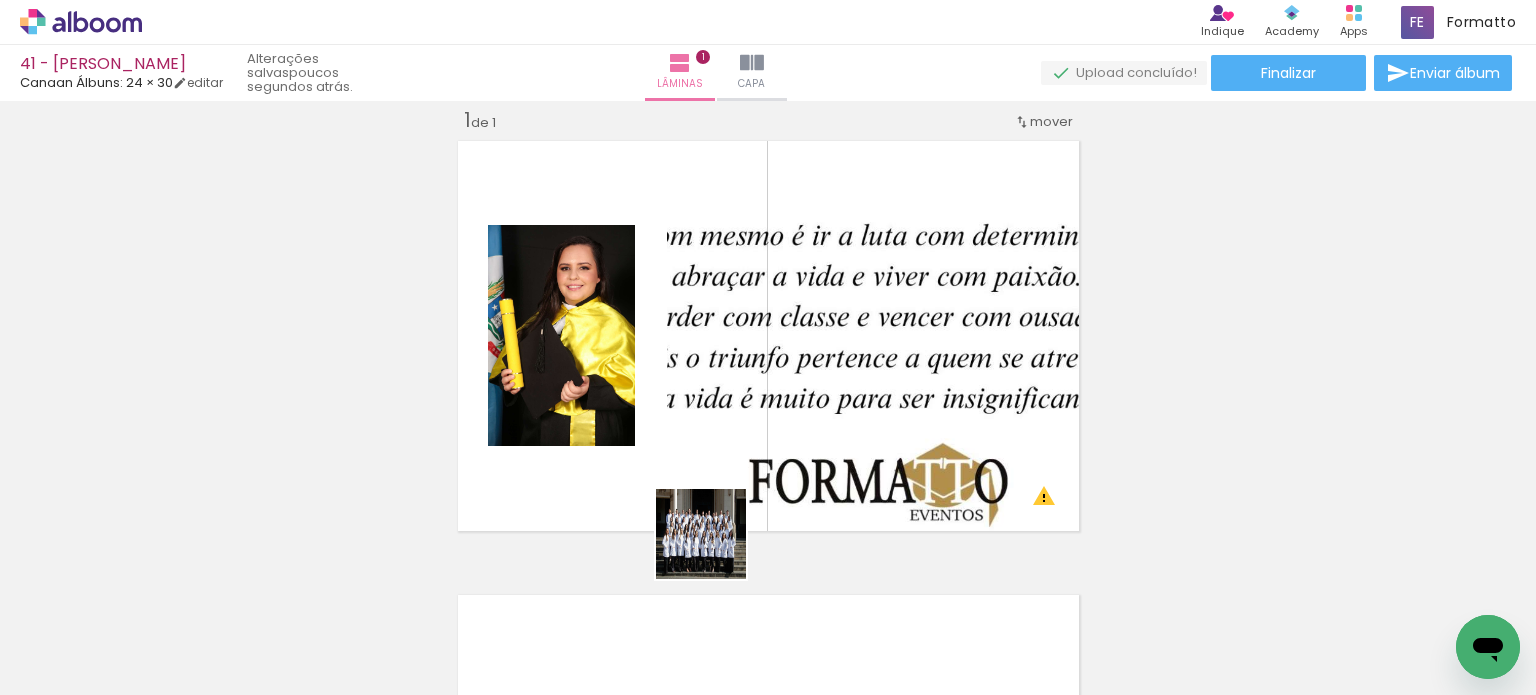 drag, startPoint x: 701, startPoint y: 613, endPoint x: 737, endPoint y: 511, distance: 108.16654 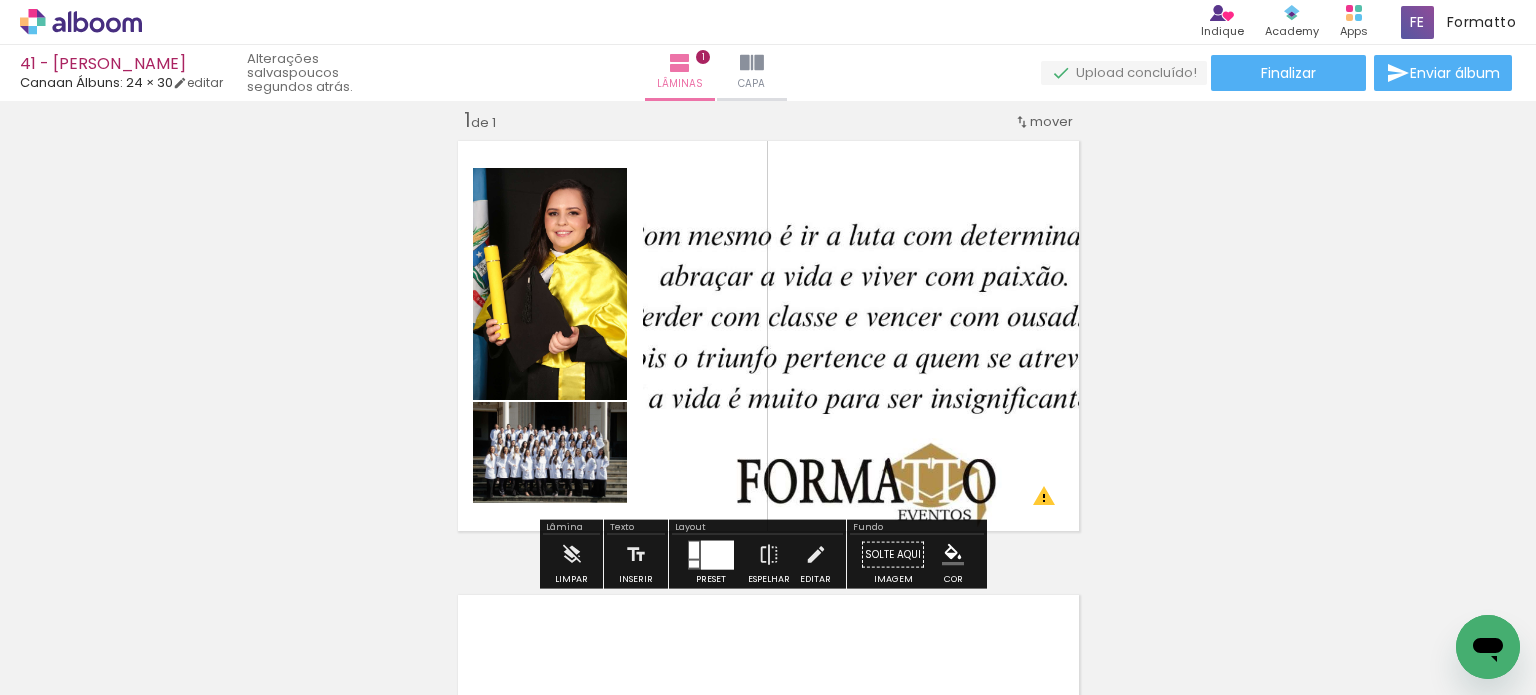 click at bounding box center [717, 554] 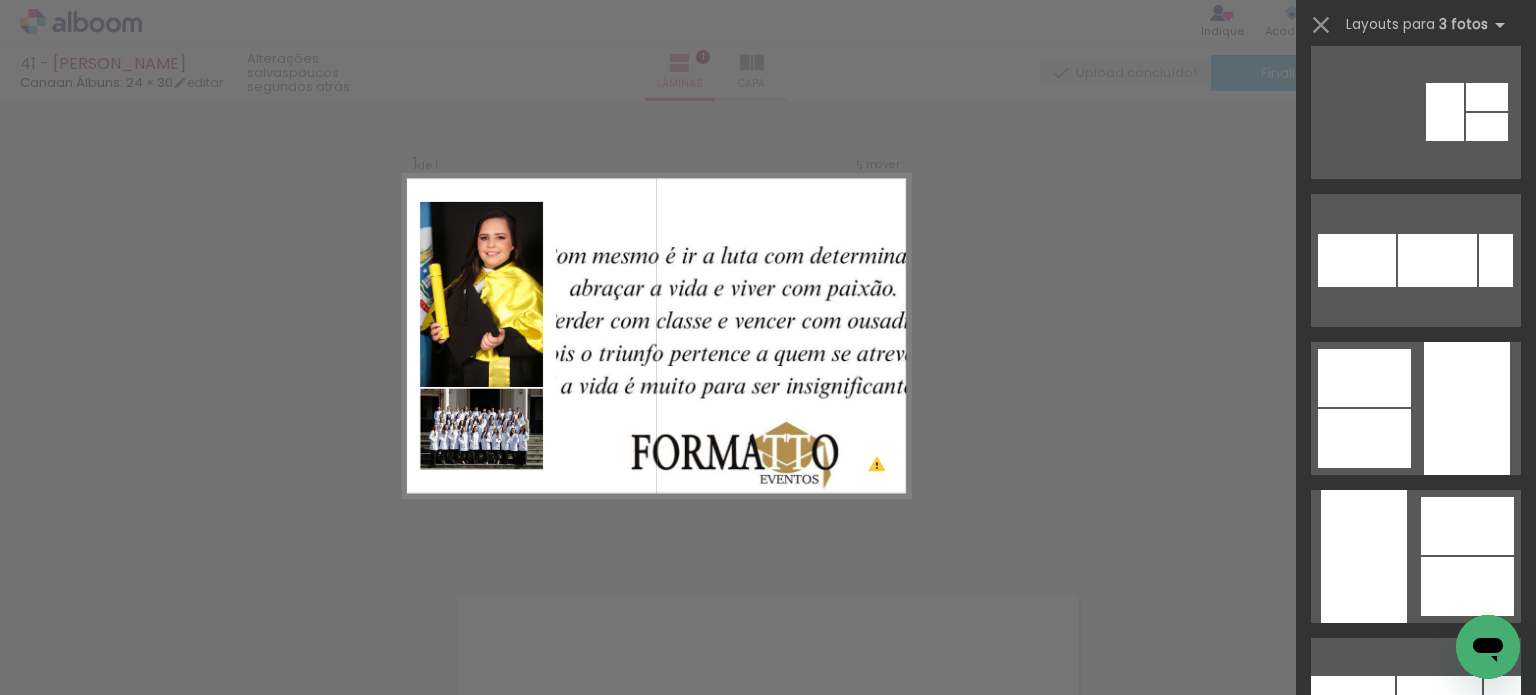 scroll, scrollTop: 4200, scrollLeft: 0, axis: vertical 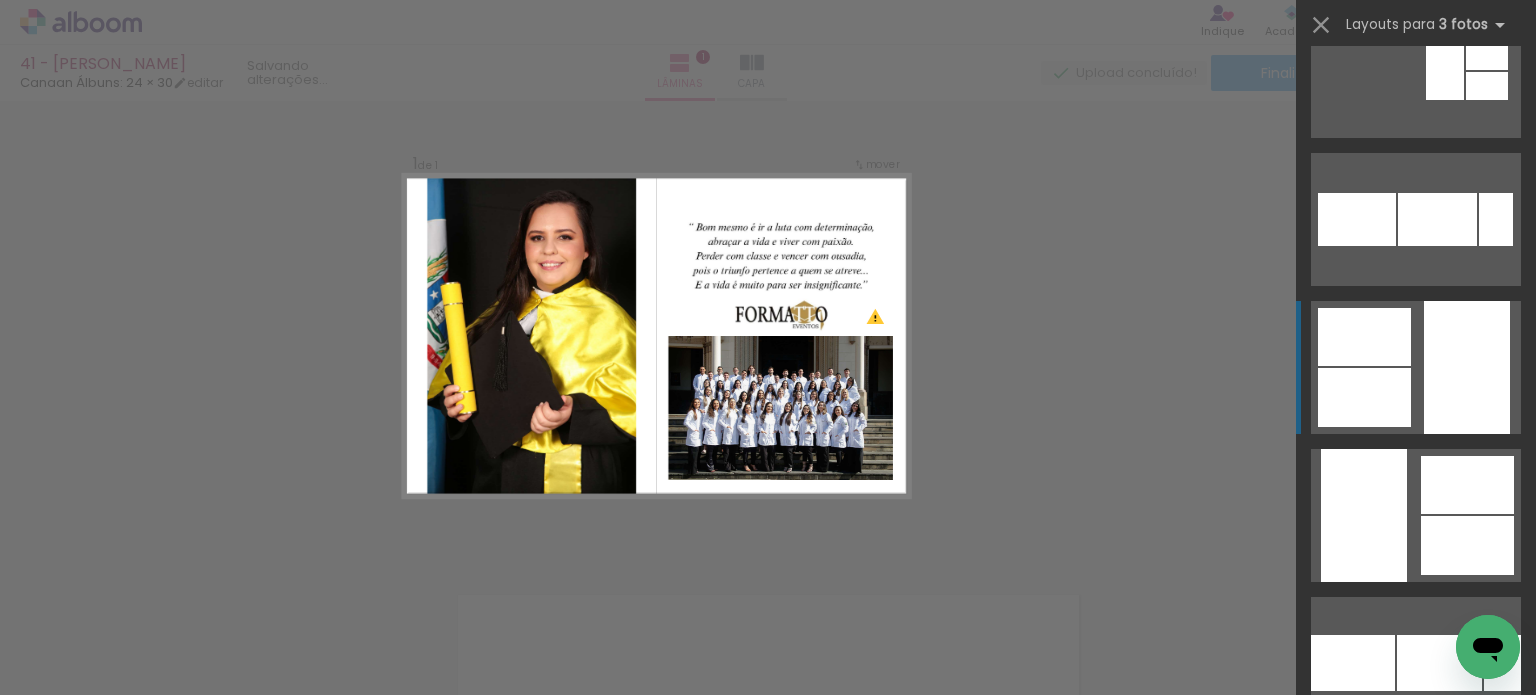 click at bounding box center [1447, -14073] 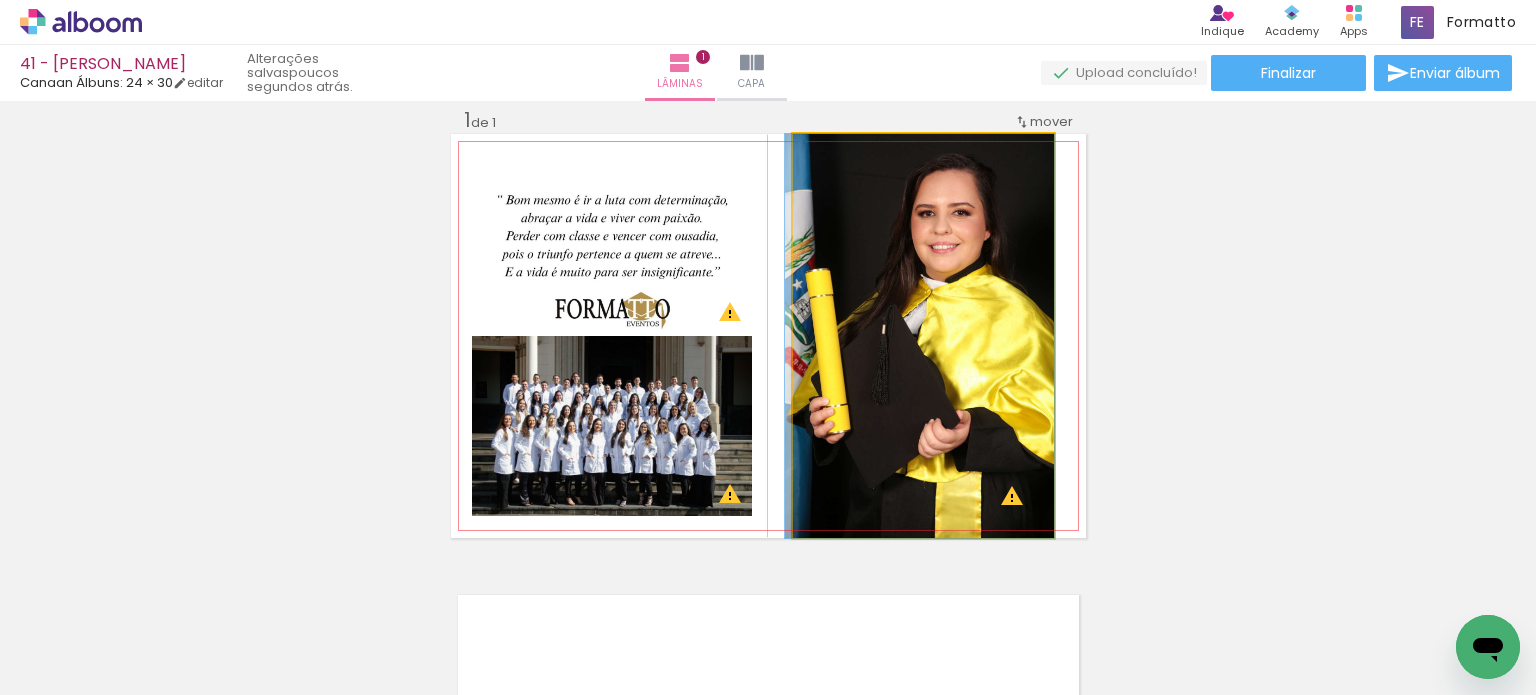 drag, startPoint x: 931, startPoint y: 355, endPoint x: 899, endPoint y: 352, distance: 32.140316 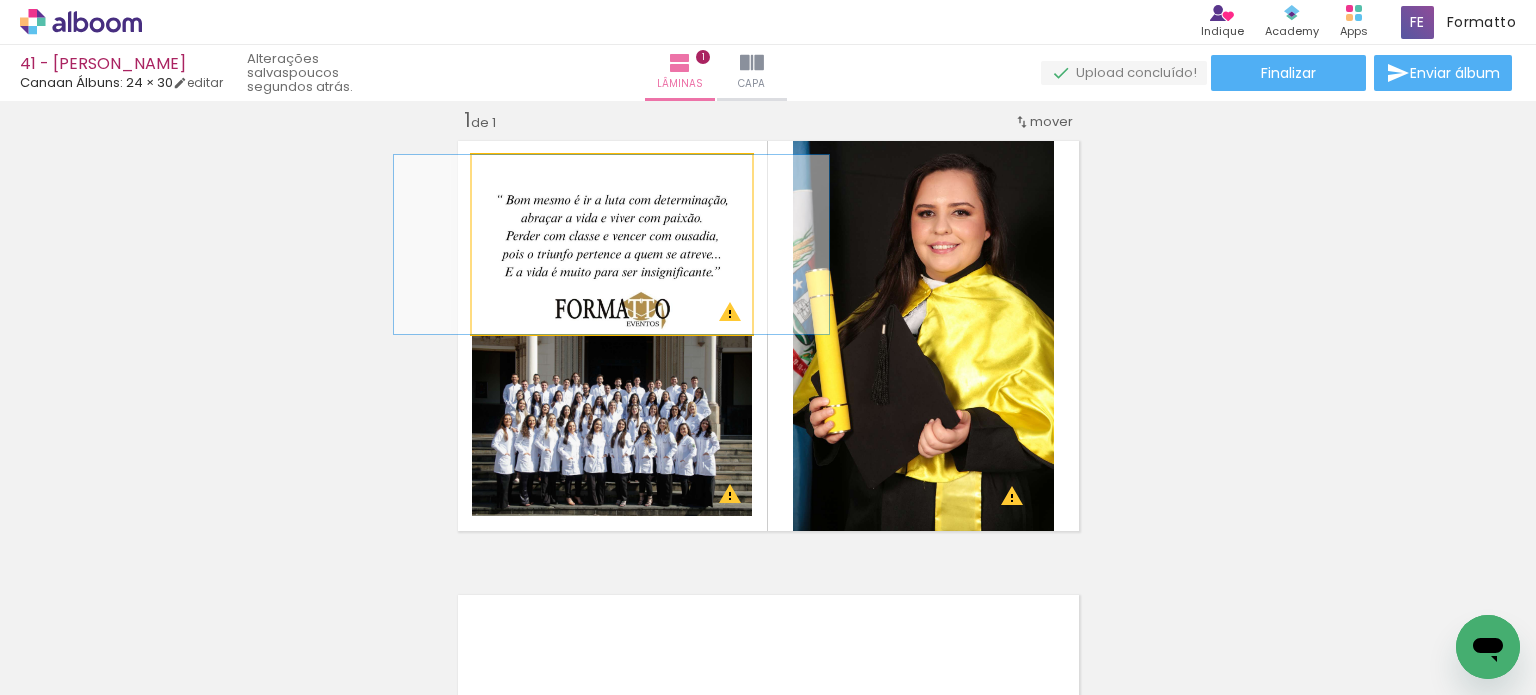 drag, startPoint x: 668, startPoint y: 247, endPoint x: 668, endPoint y: 408, distance: 161 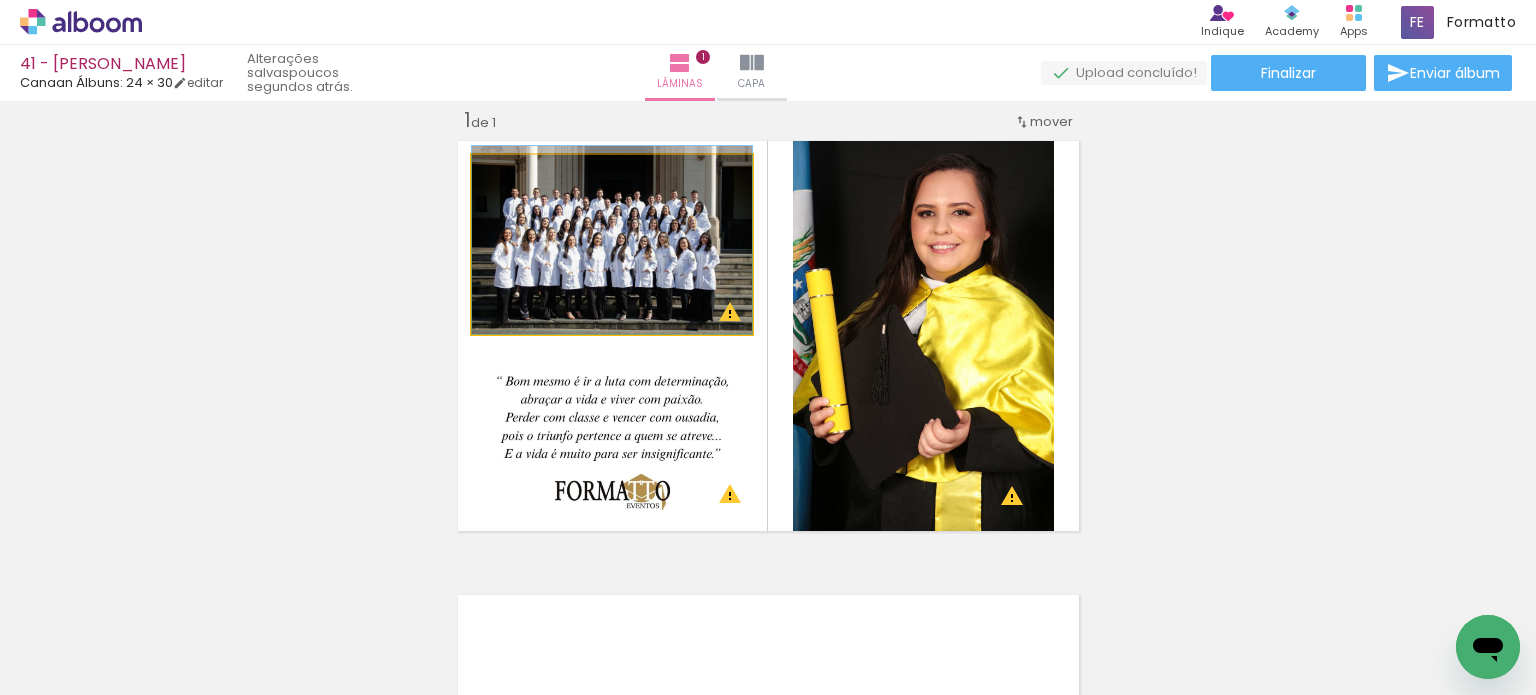 drag, startPoint x: 599, startPoint y: 247, endPoint x: 606, endPoint y: 237, distance: 12.206555 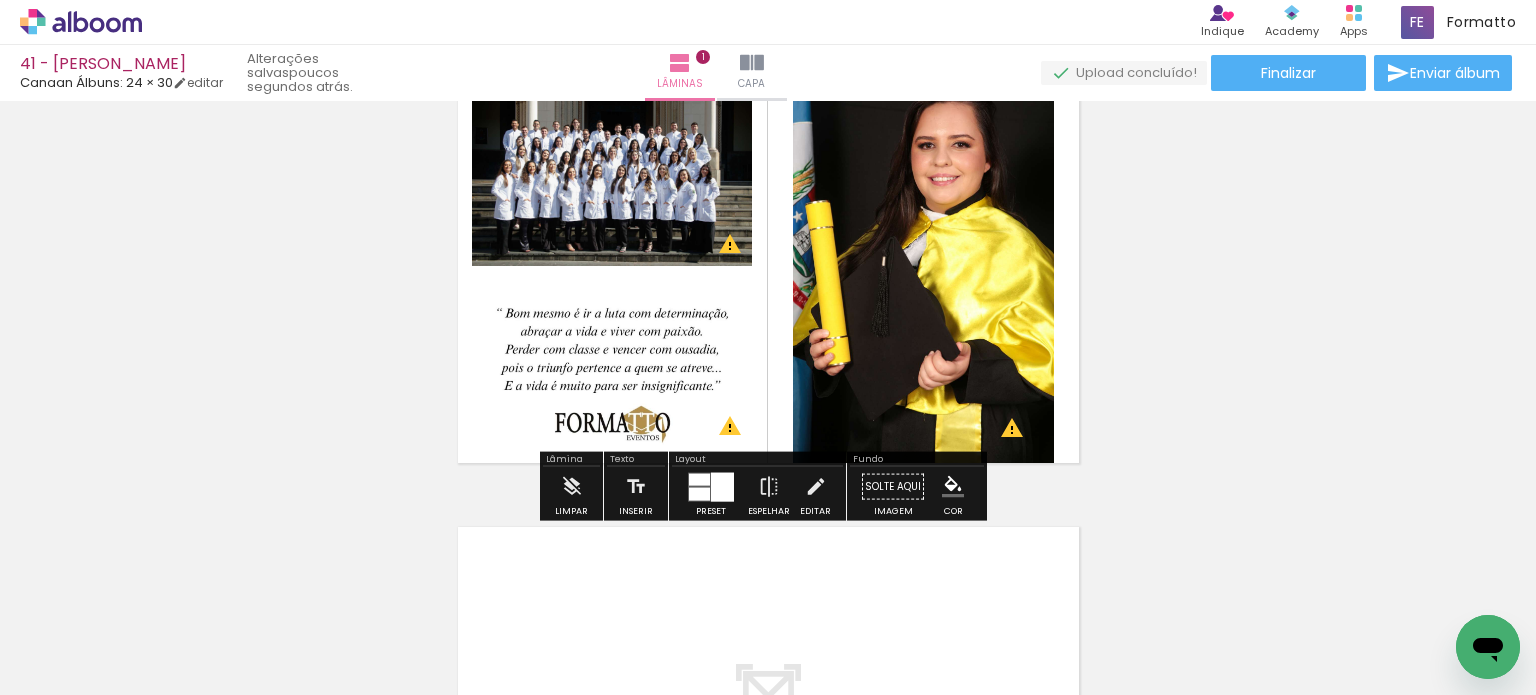 scroll, scrollTop: 125, scrollLeft: 0, axis: vertical 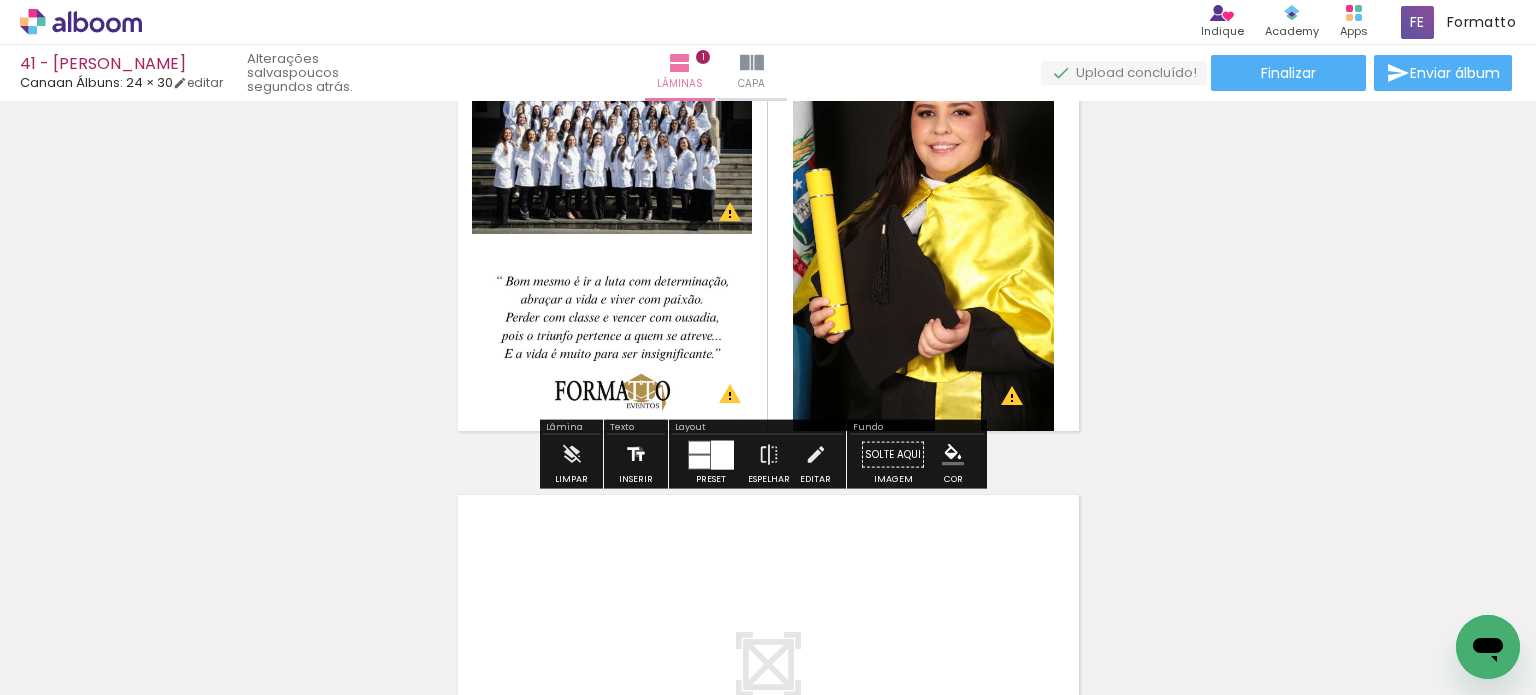click at bounding box center (636, 455) 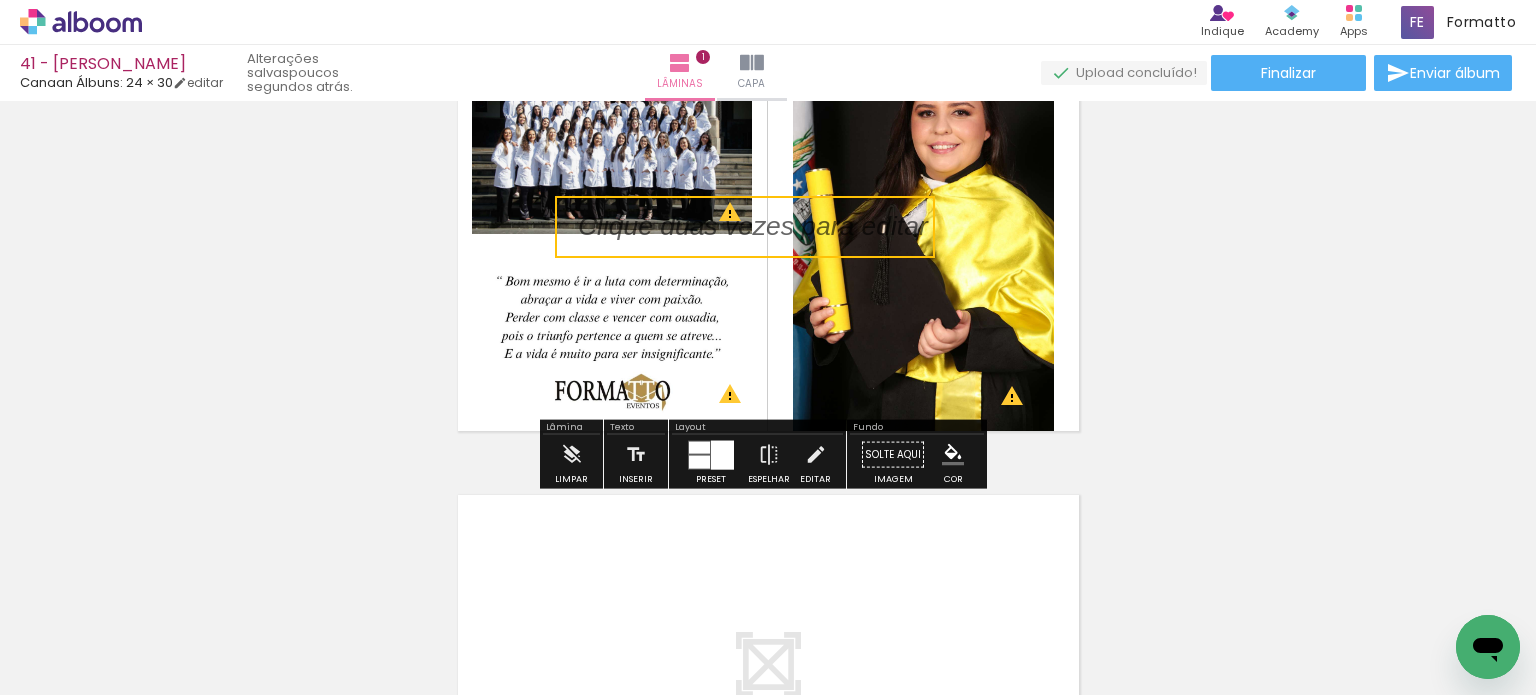click at bounding box center [745, 227] 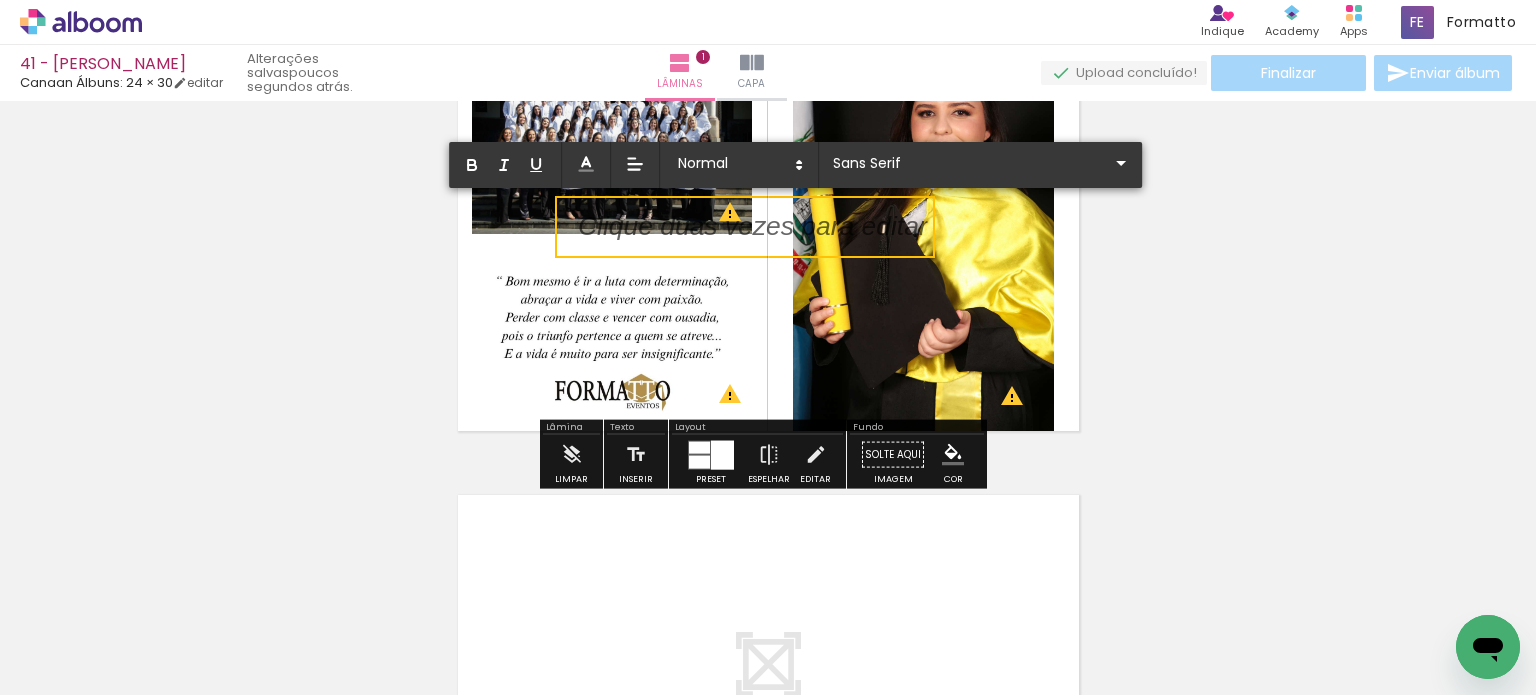 type 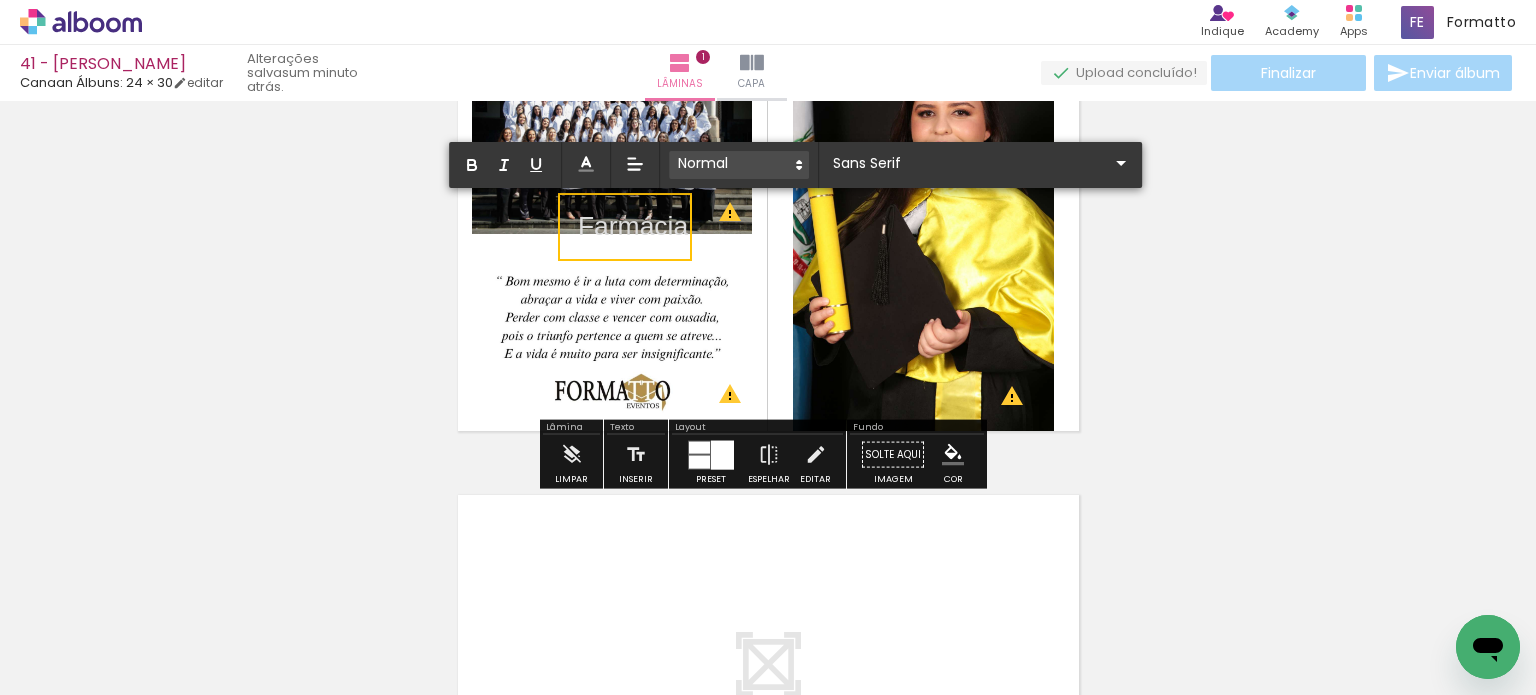 click 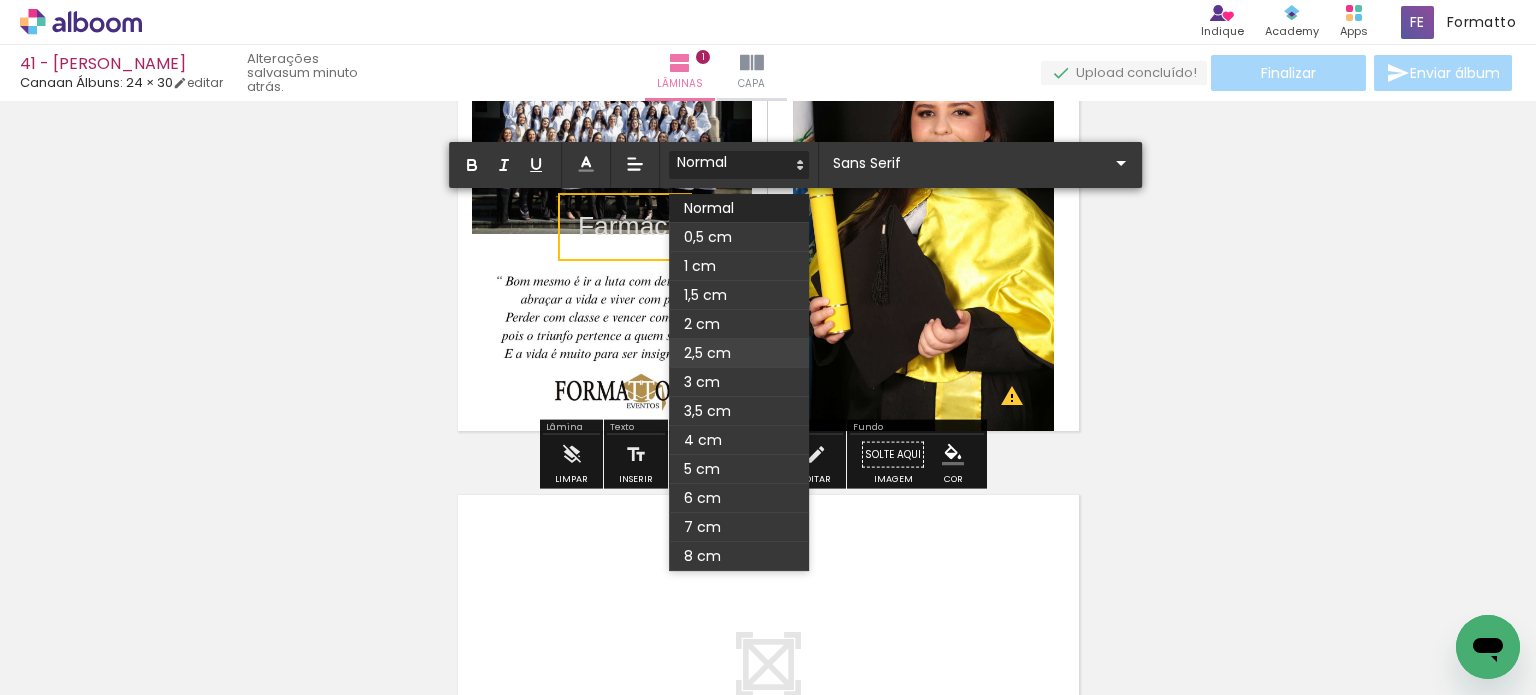 click at bounding box center (739, 353) 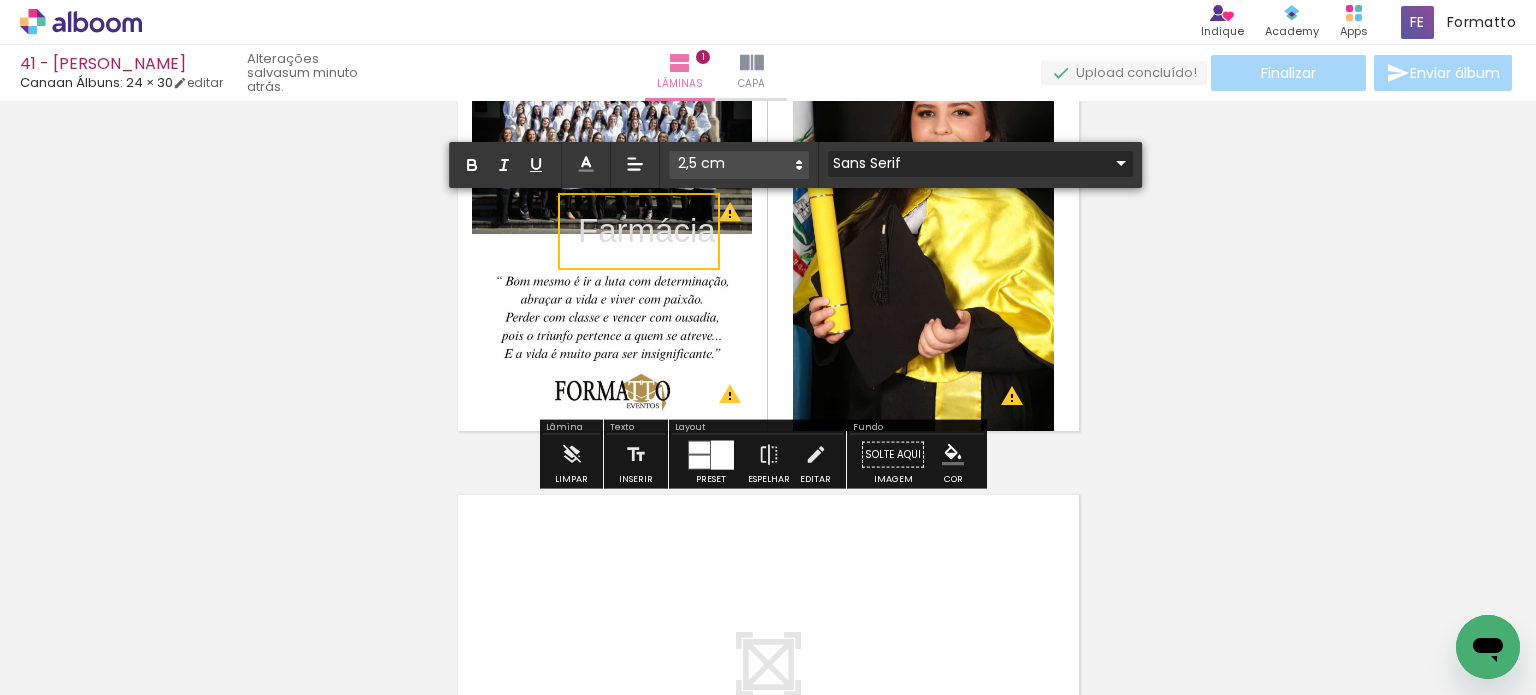 click 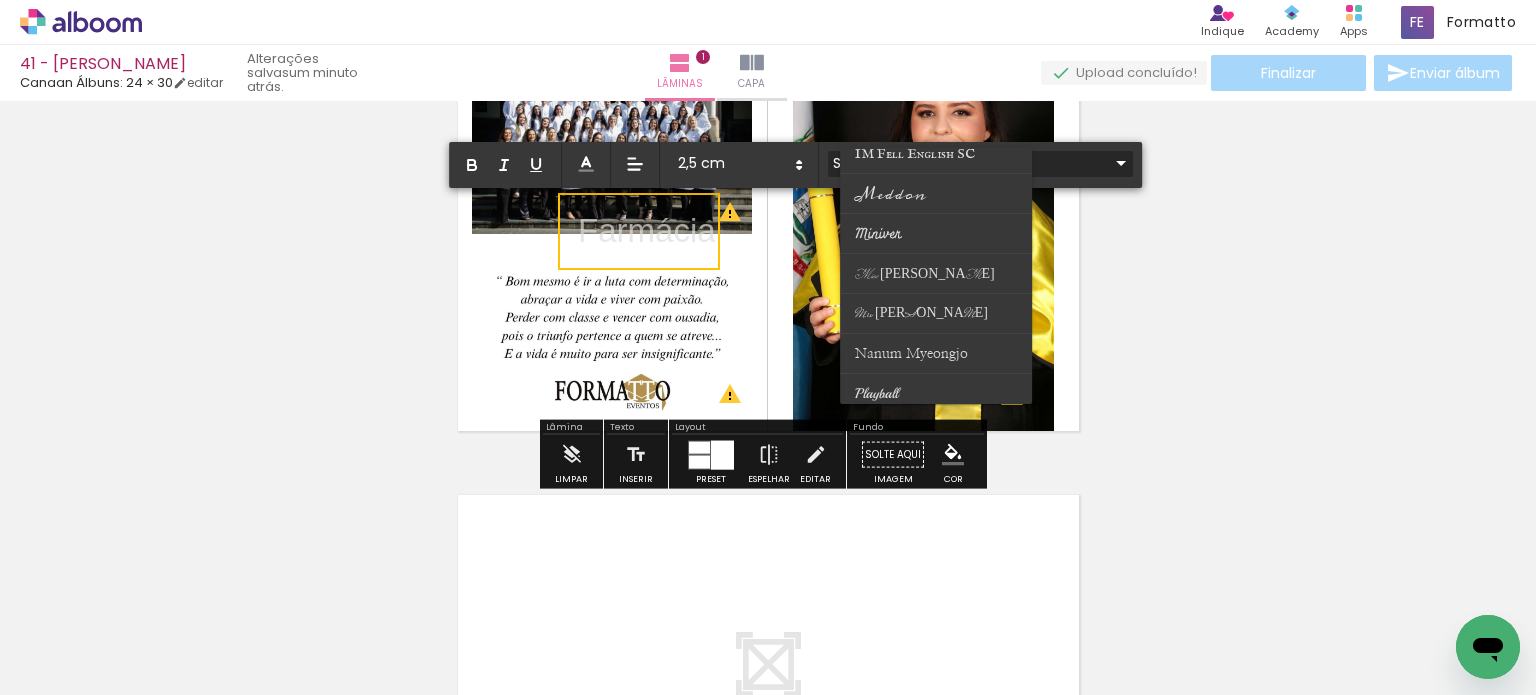scroll, scrollTop: 500, scrollLeft: 0, axis: vertical 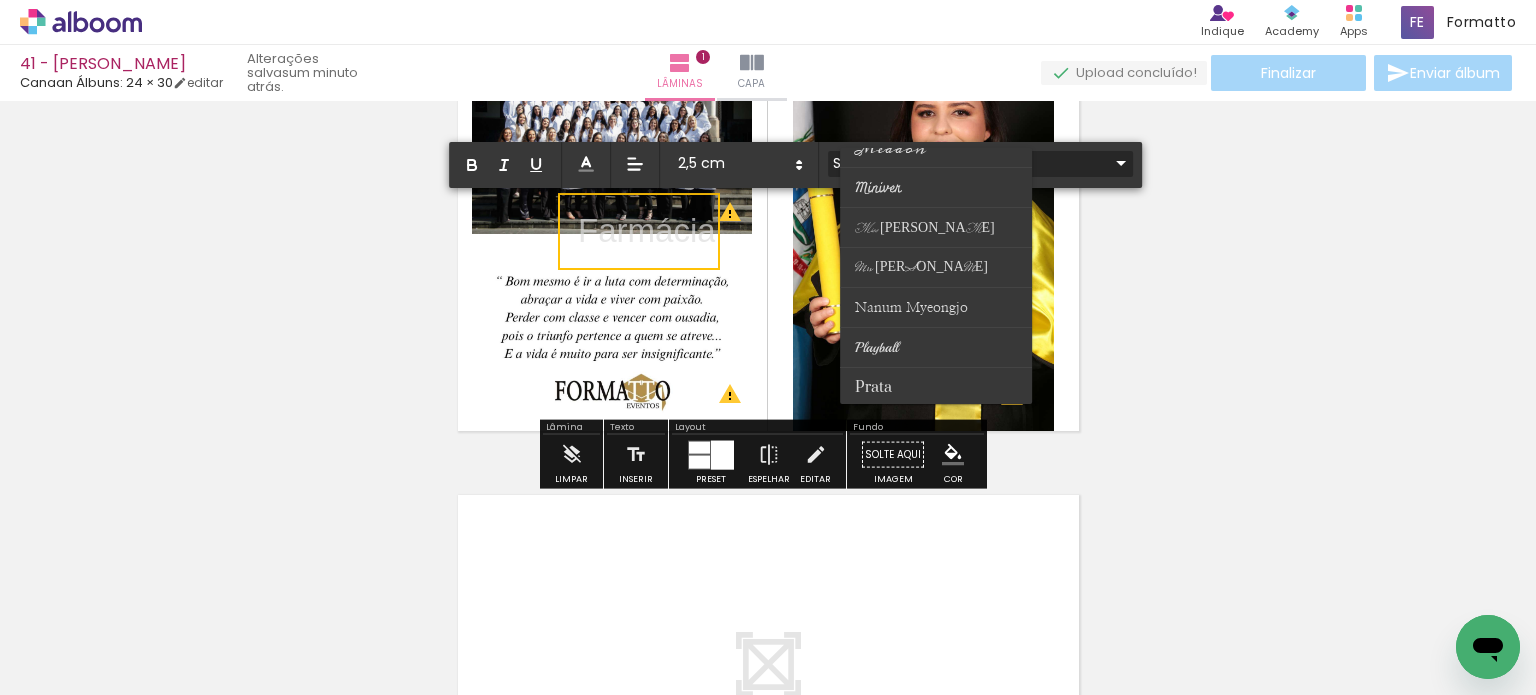 click at bounding box center [937, 348] 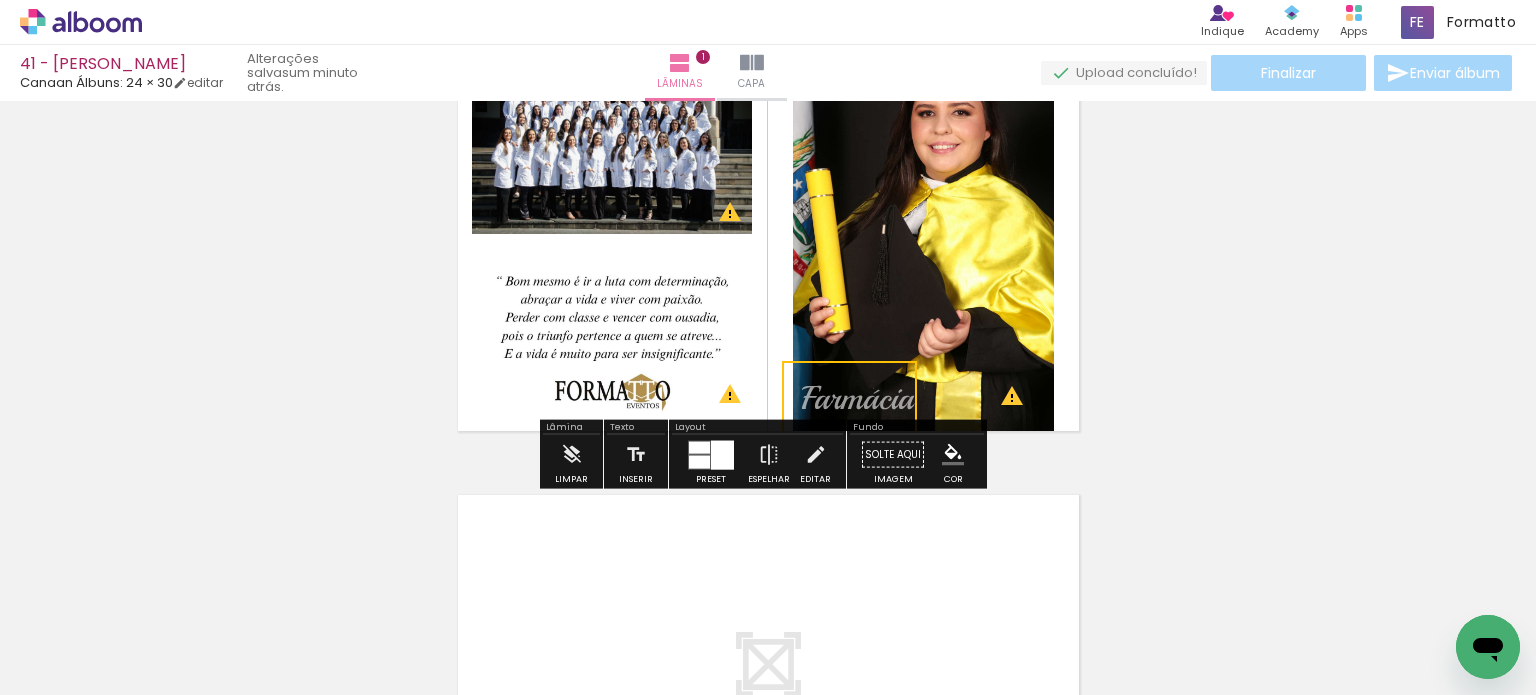 drag, startPoint x: 690, startPoint y: 211, endPoint x: 913, endPoint y: 389, distance: 285.32962 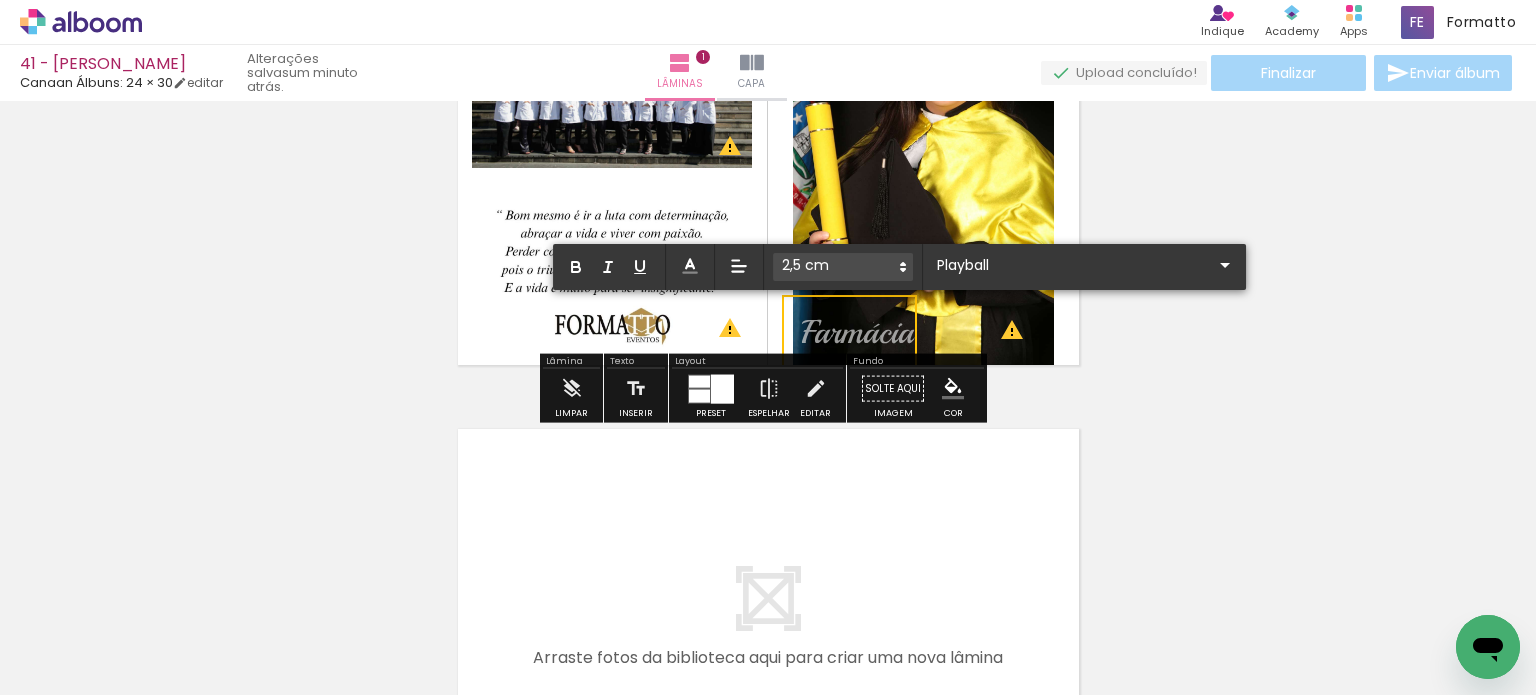 scroll, scrollTop: 225, scrollLeft: 0, axis: vertical 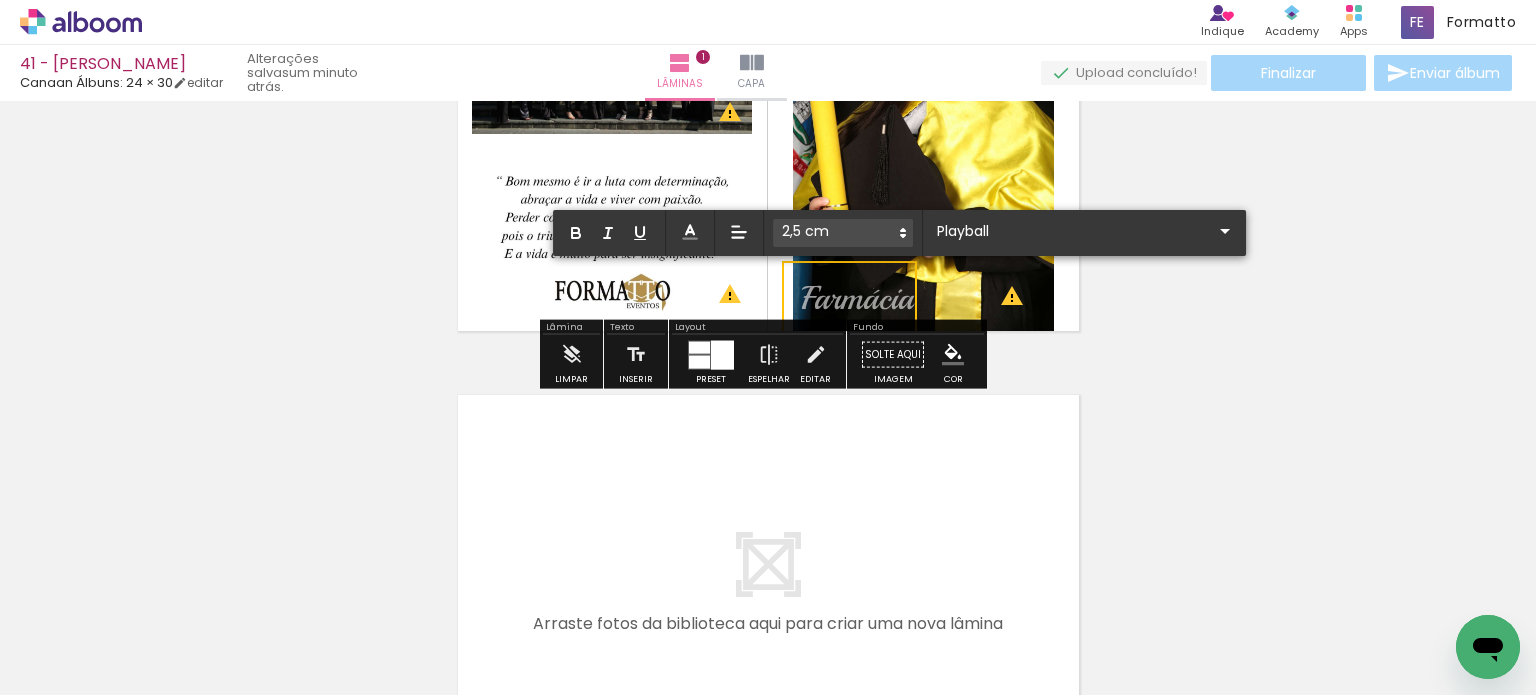 click at bounding box center (768, 590) 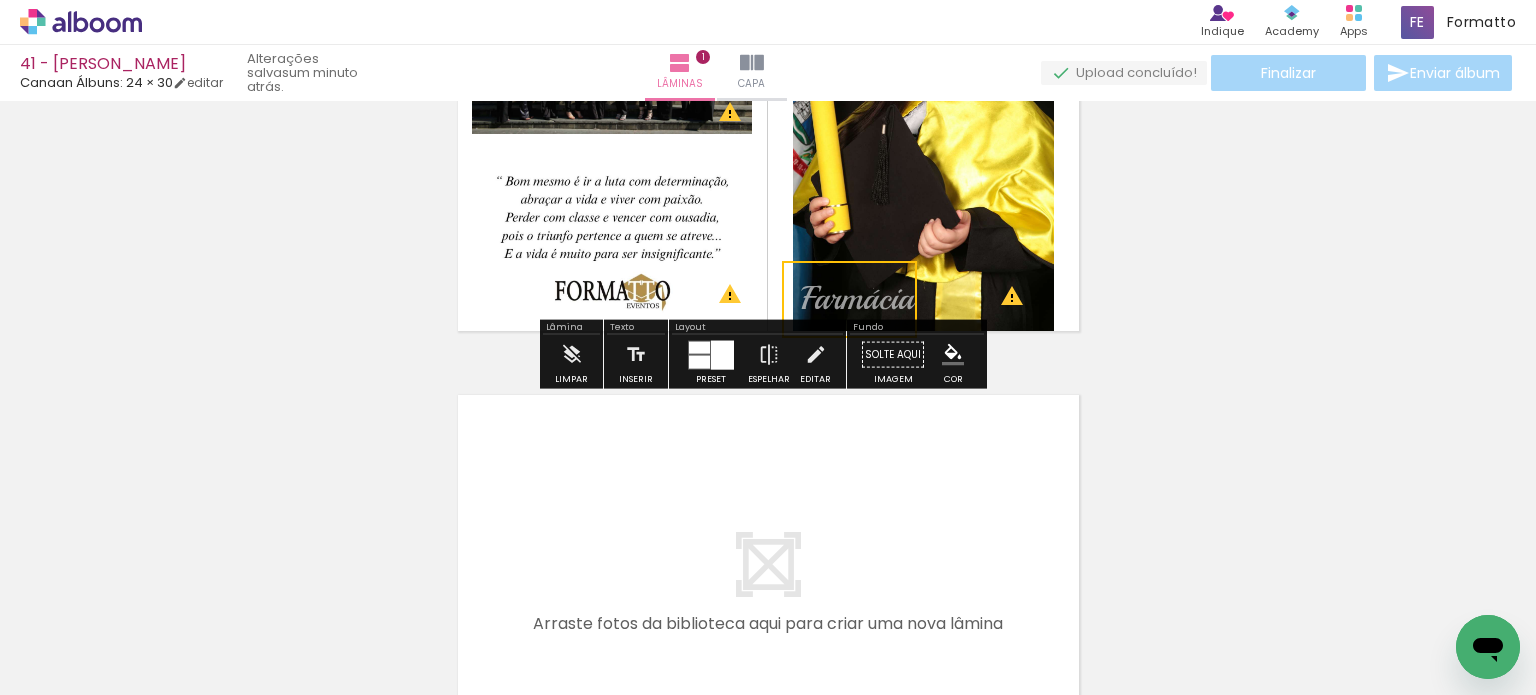 scroll, scrollTop: 325, scrollLeft: 0, axis: vertical 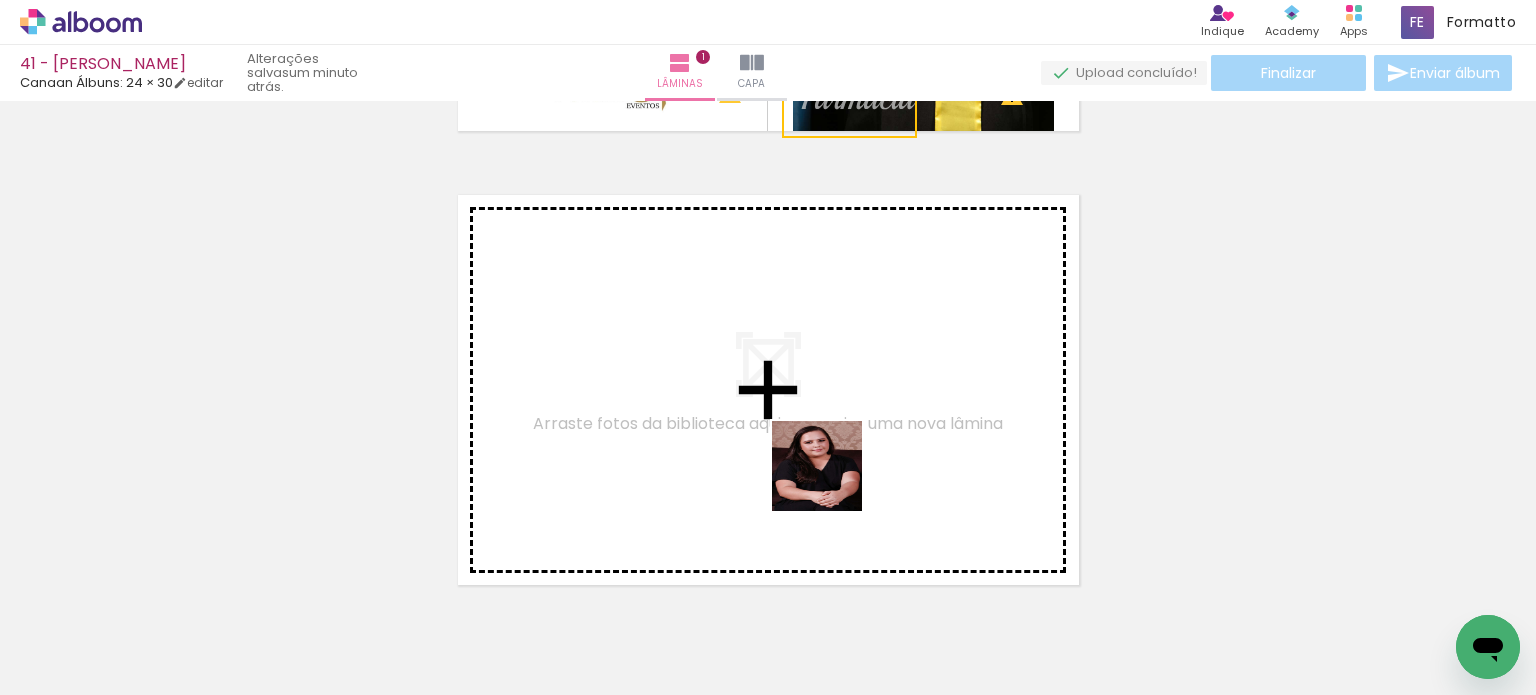 drag, startPoint x: 832, startPoint y: 513, endPoint x: 832, endPoint y: 455, distance: 58 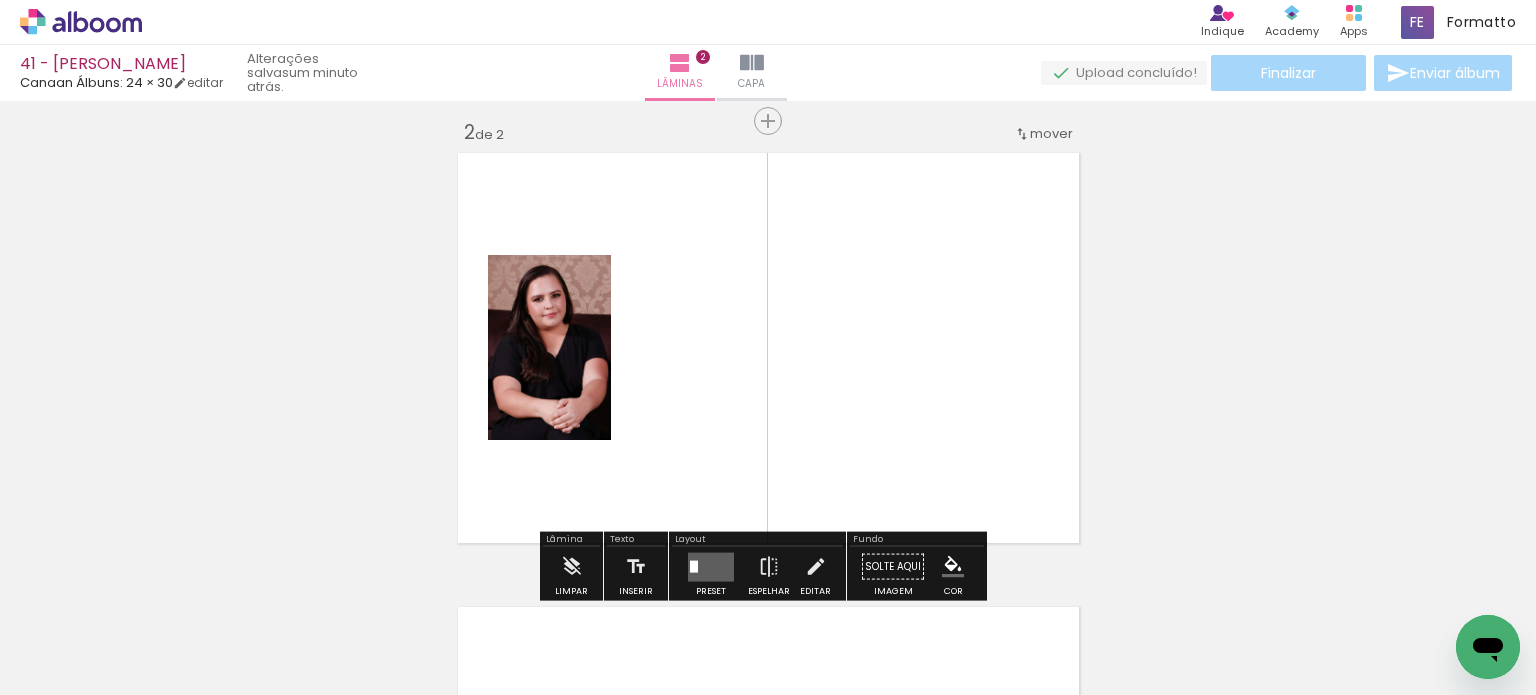 scroll, scrollTop: 479, scrollLeft: 0, axis: vertical 